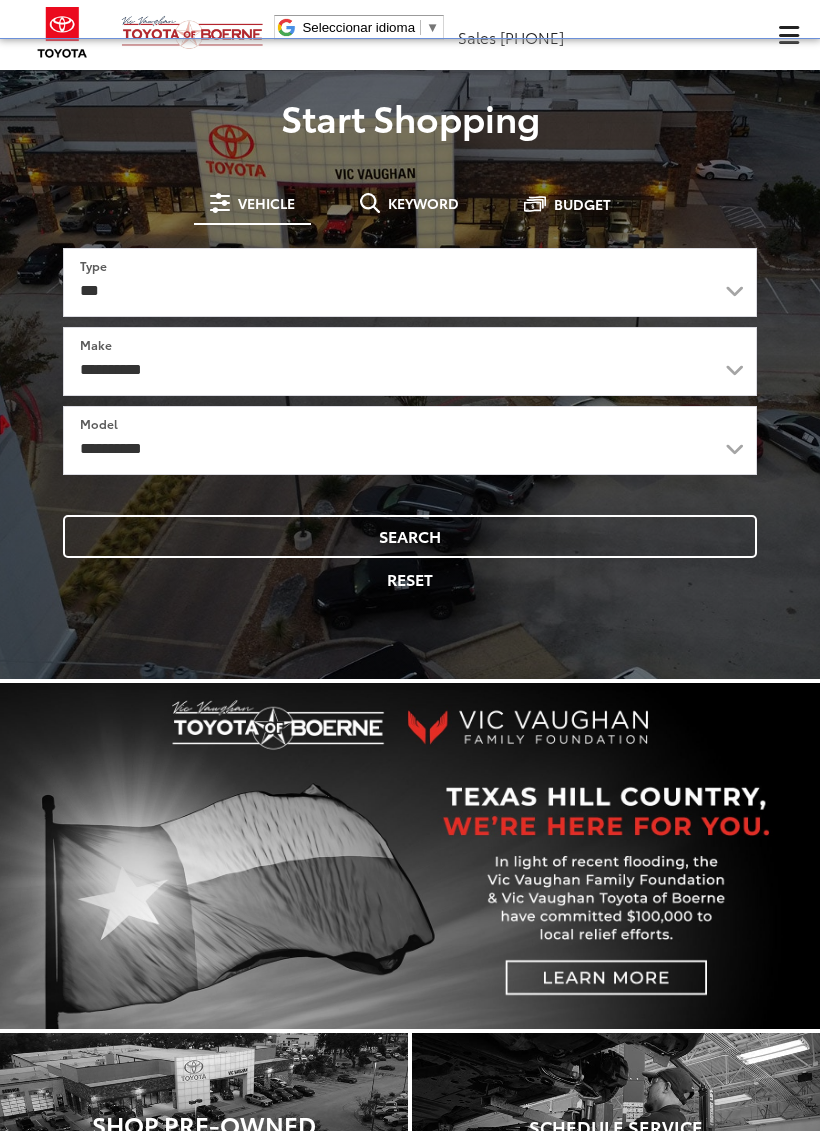 scroll, scrollTop: 0, scrollLeft: 0, axis: both 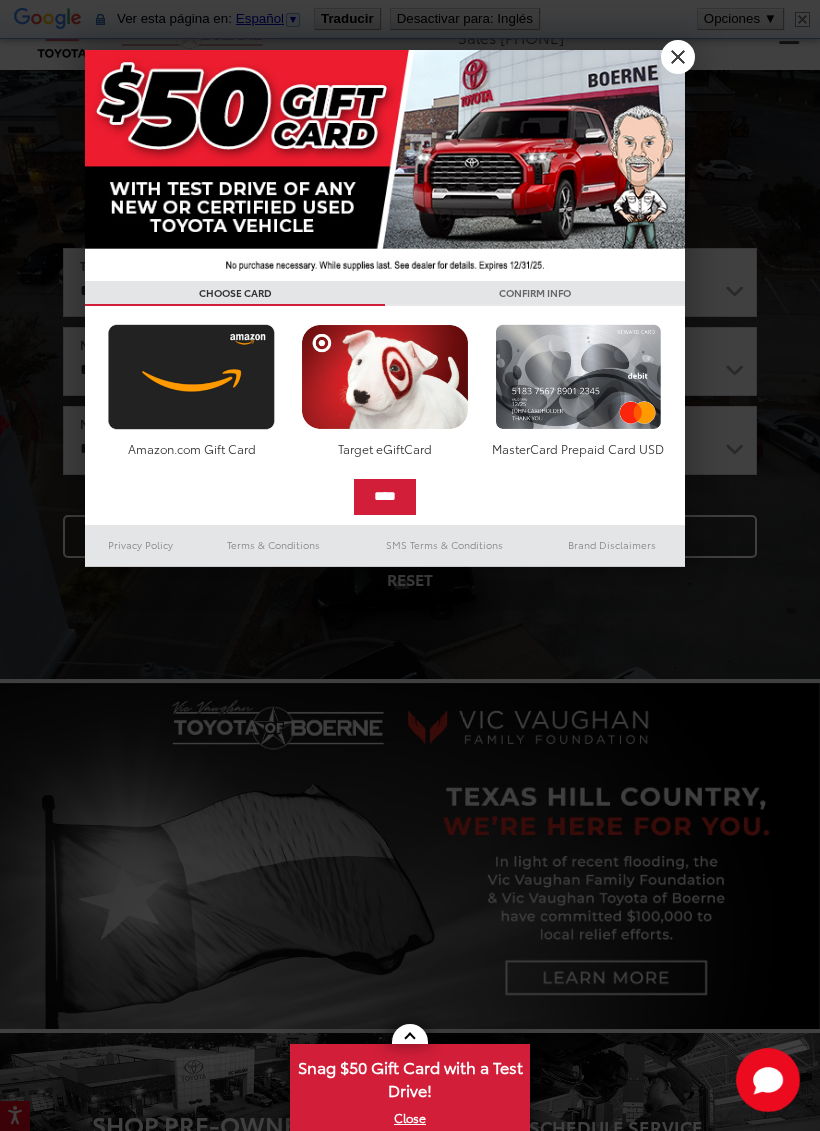 click on "CONFIRM INFO" at bounding box center (535, 293) 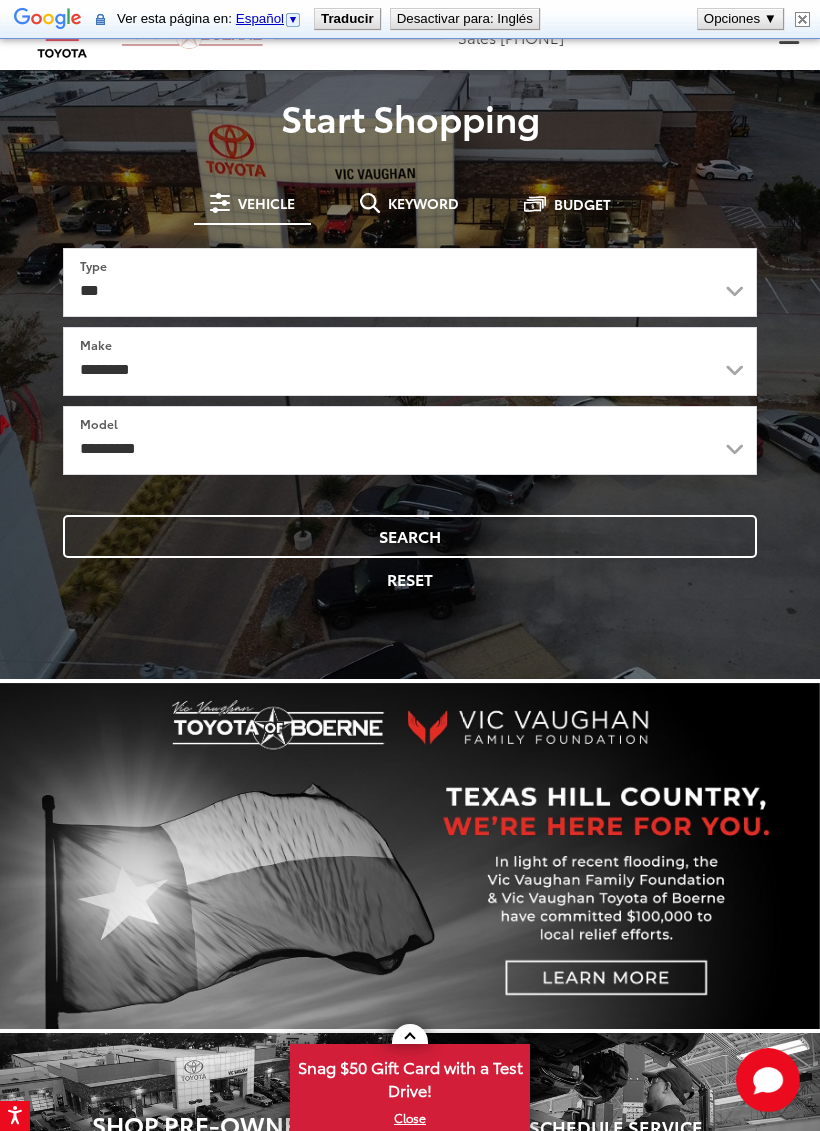click at bounding box center (802, 19) 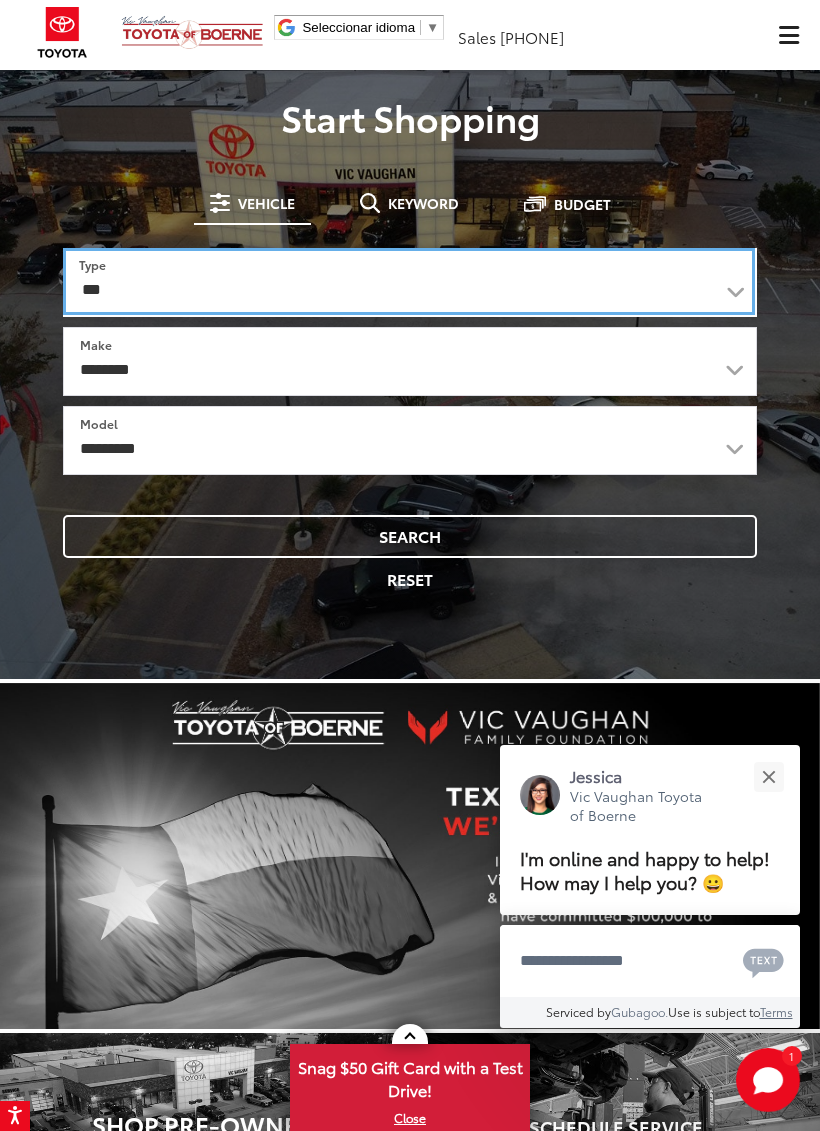 click on "***
***
****
*********" at bounding box center [409, 281] 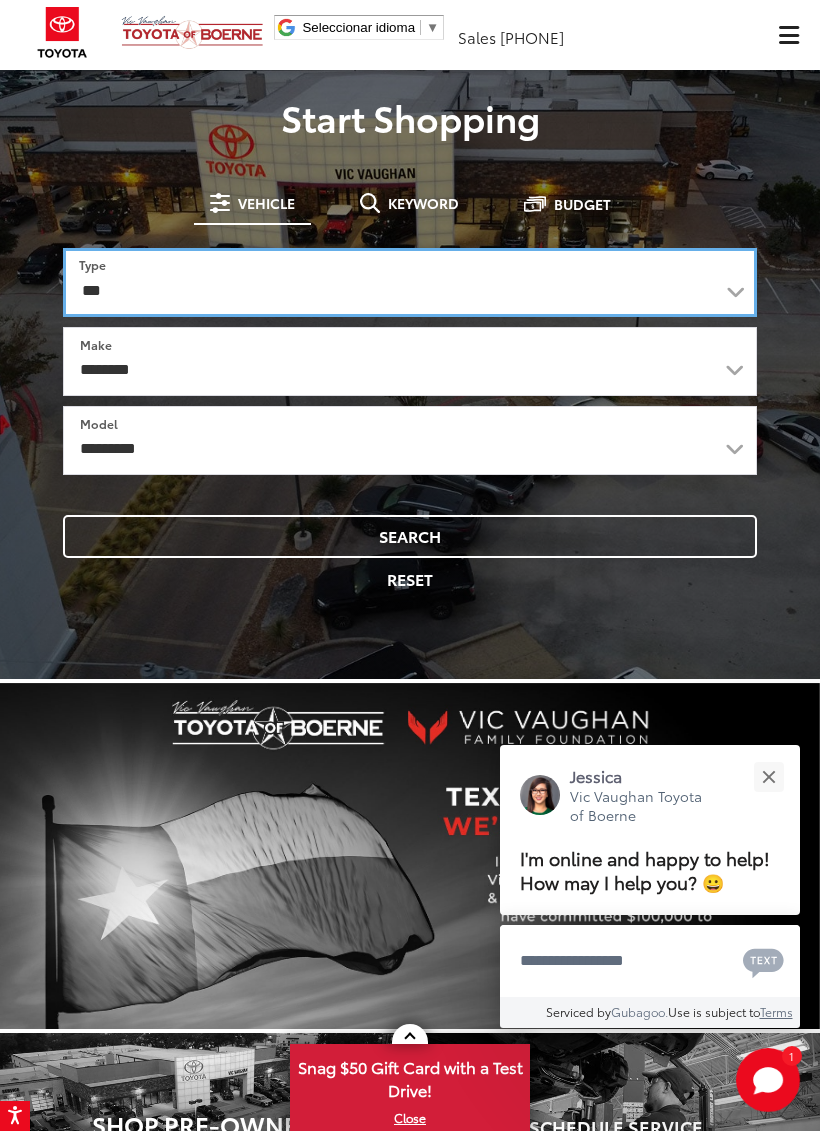 select on "******" 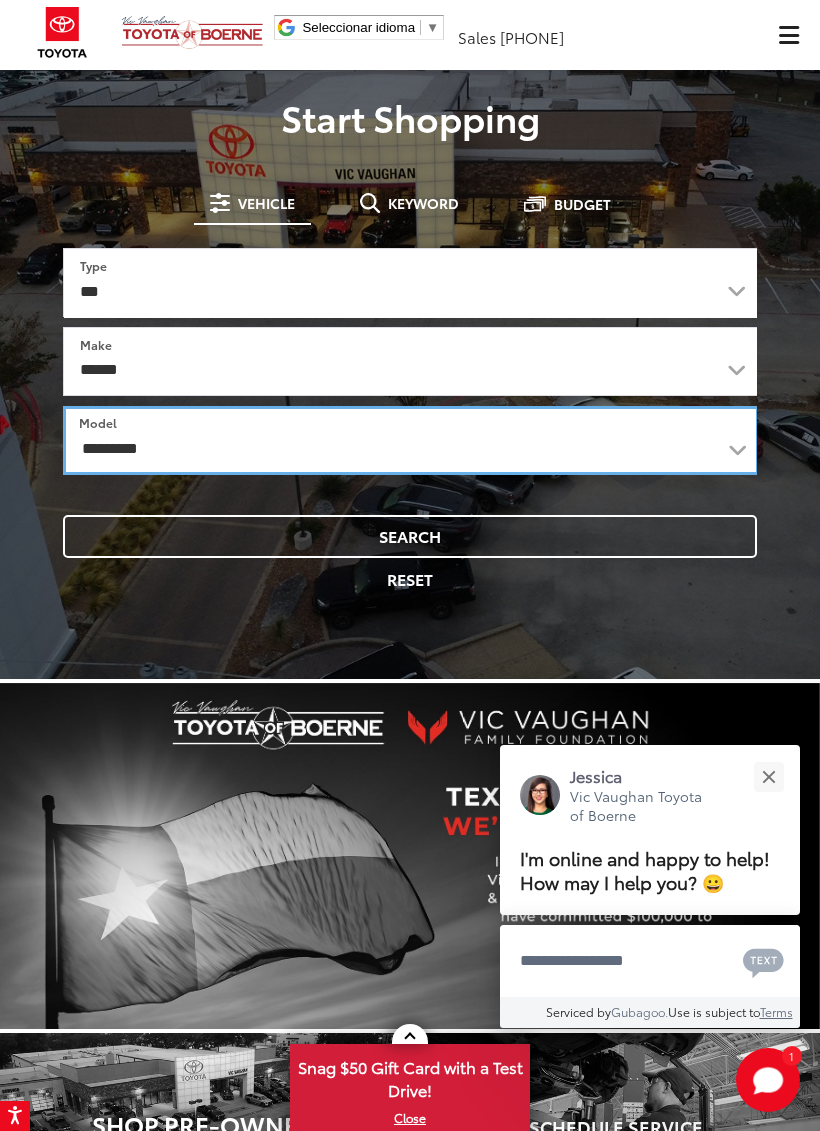 click on "**********" at bounding box center (411, 440) 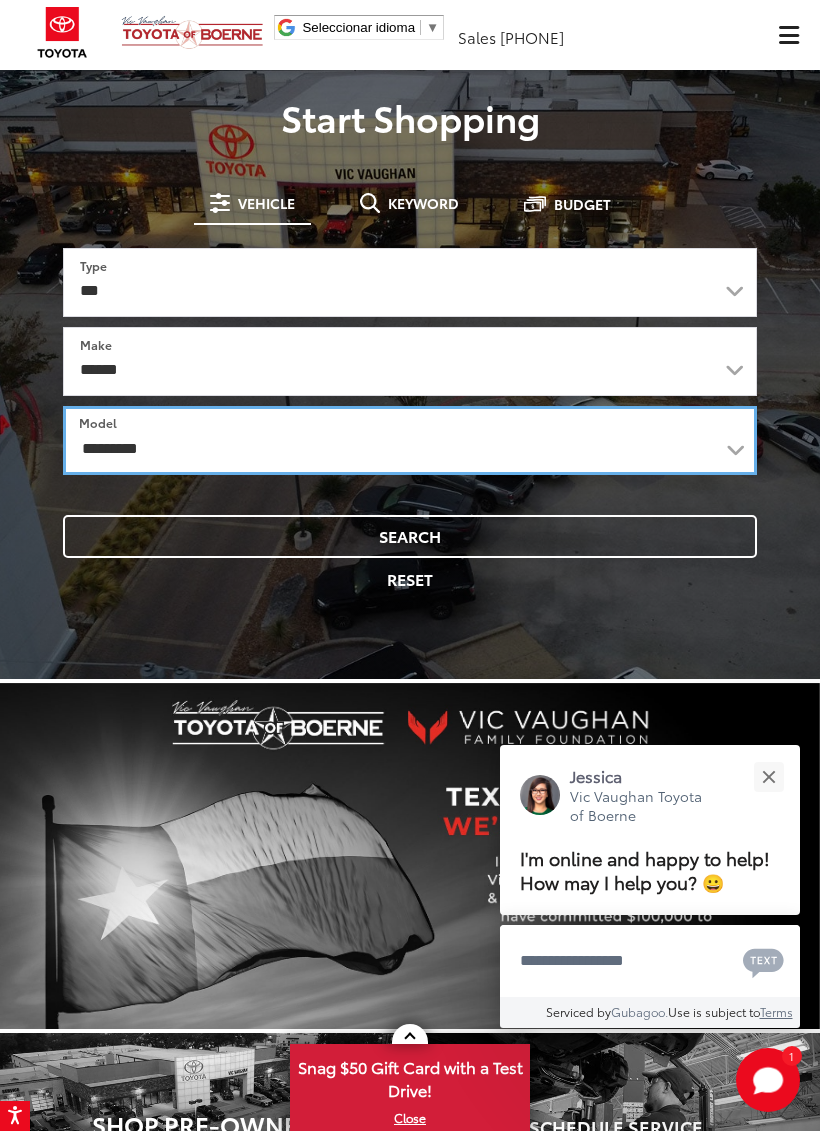 select on "**********" 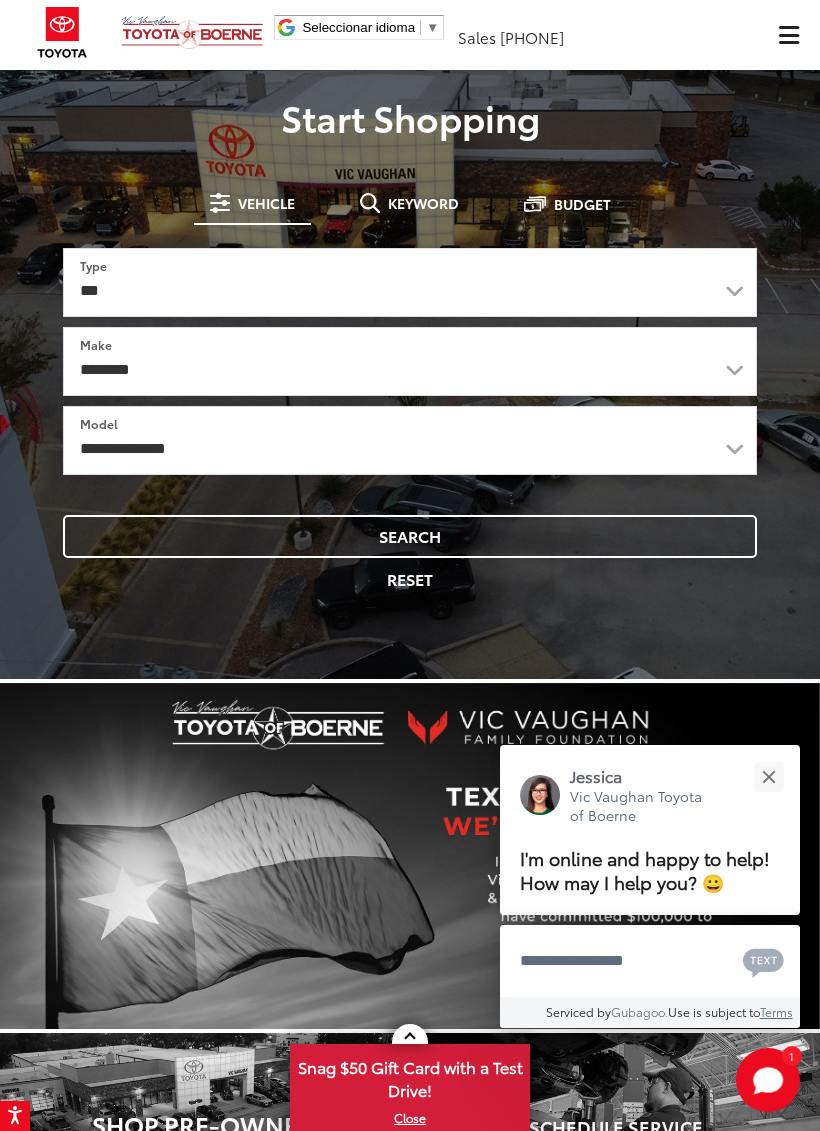 click on "Search" at bounding box center (410, 536) 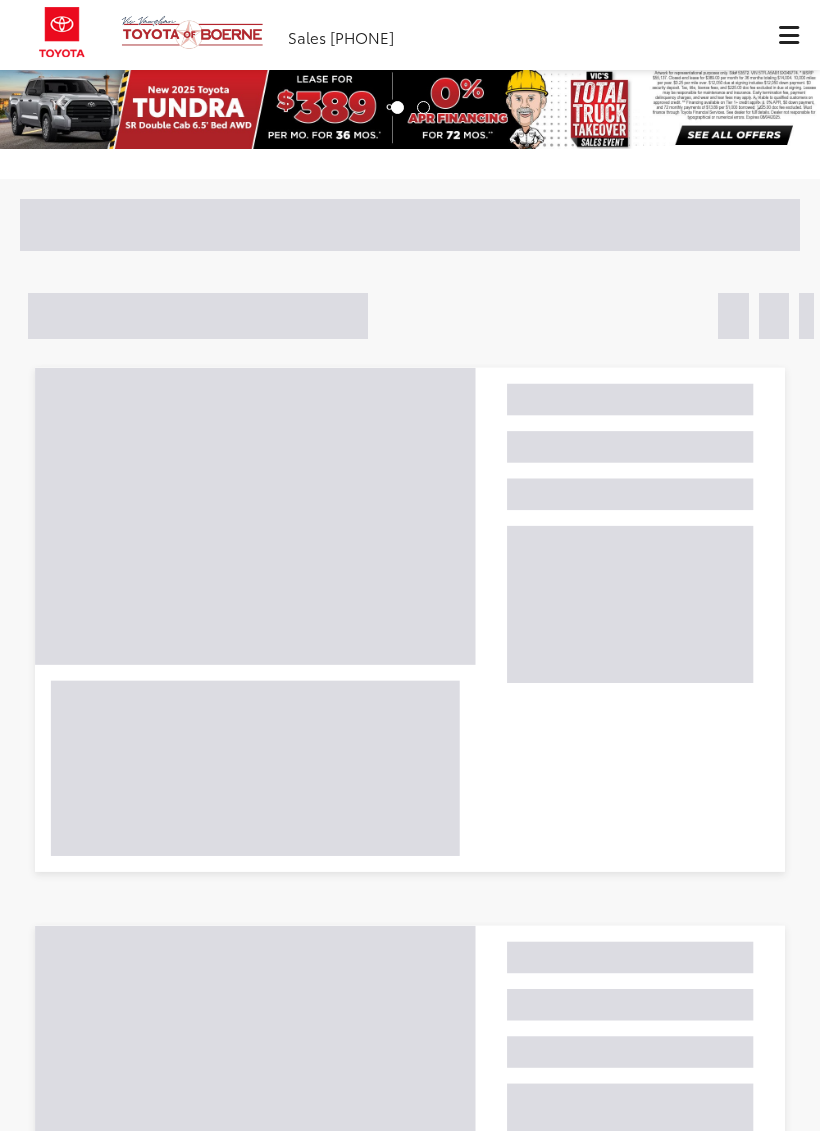 scroll, scrollTop: 0, scrollLeft: 0, axis: both 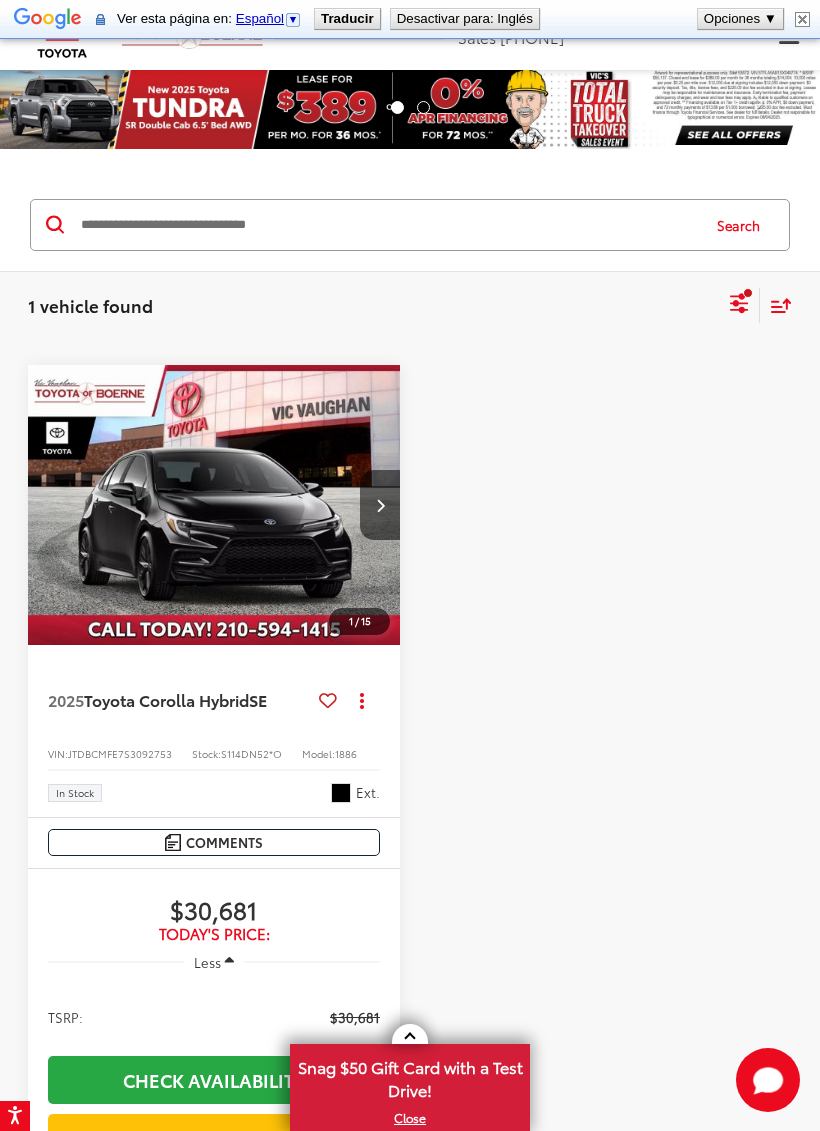 click at bounding box center (802, 19) 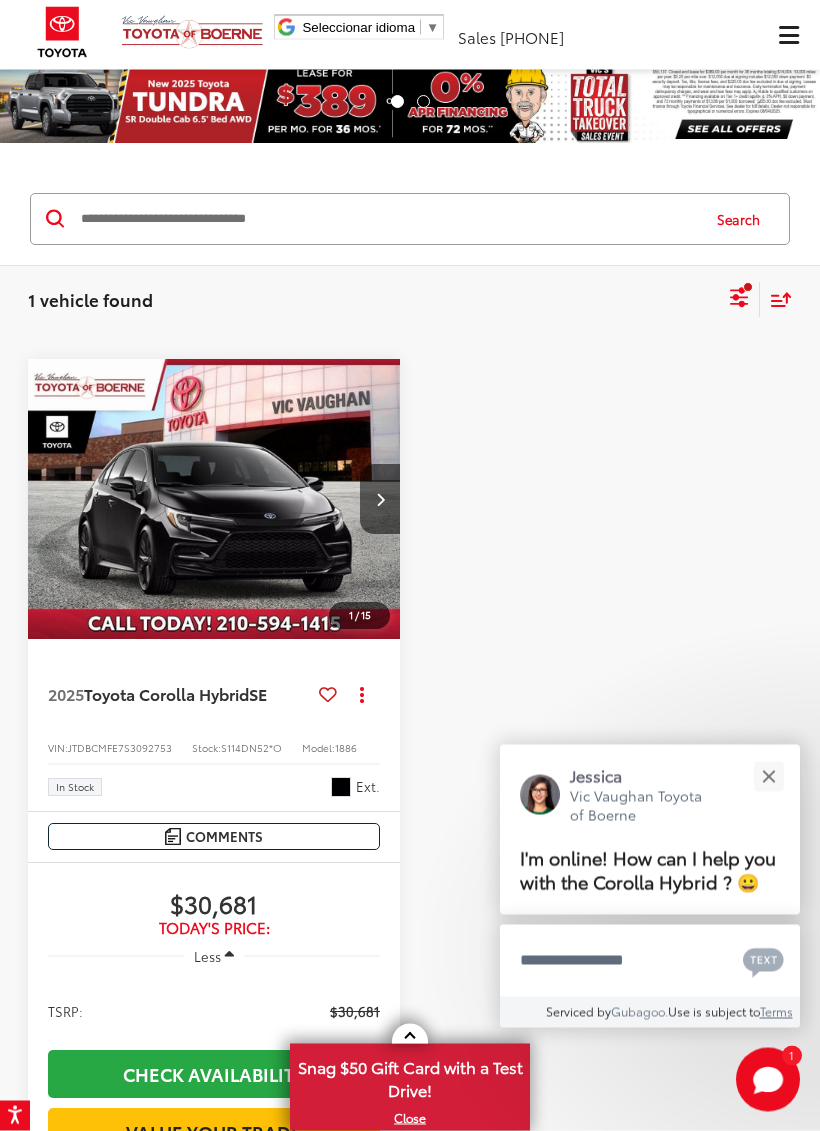 scroll, scrollTop: 7, scrollLeft: 0, axis: vertical 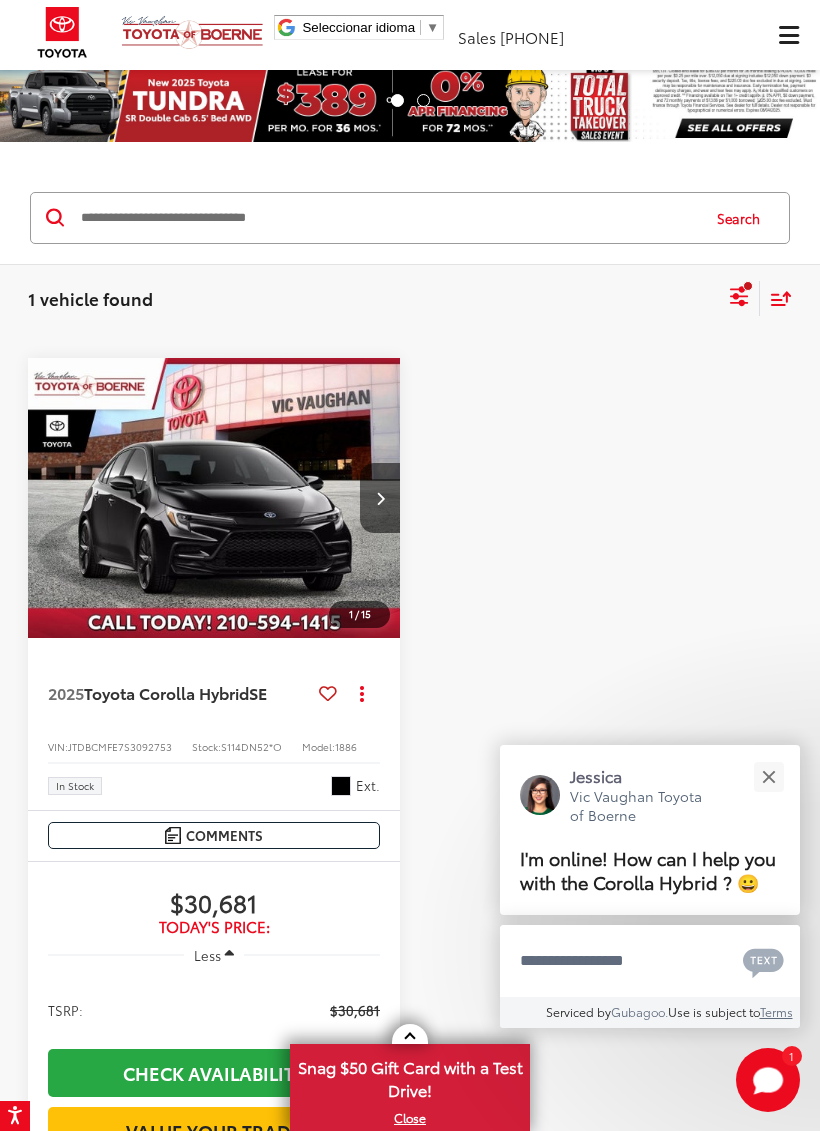 click at bounding box center (214, 498) 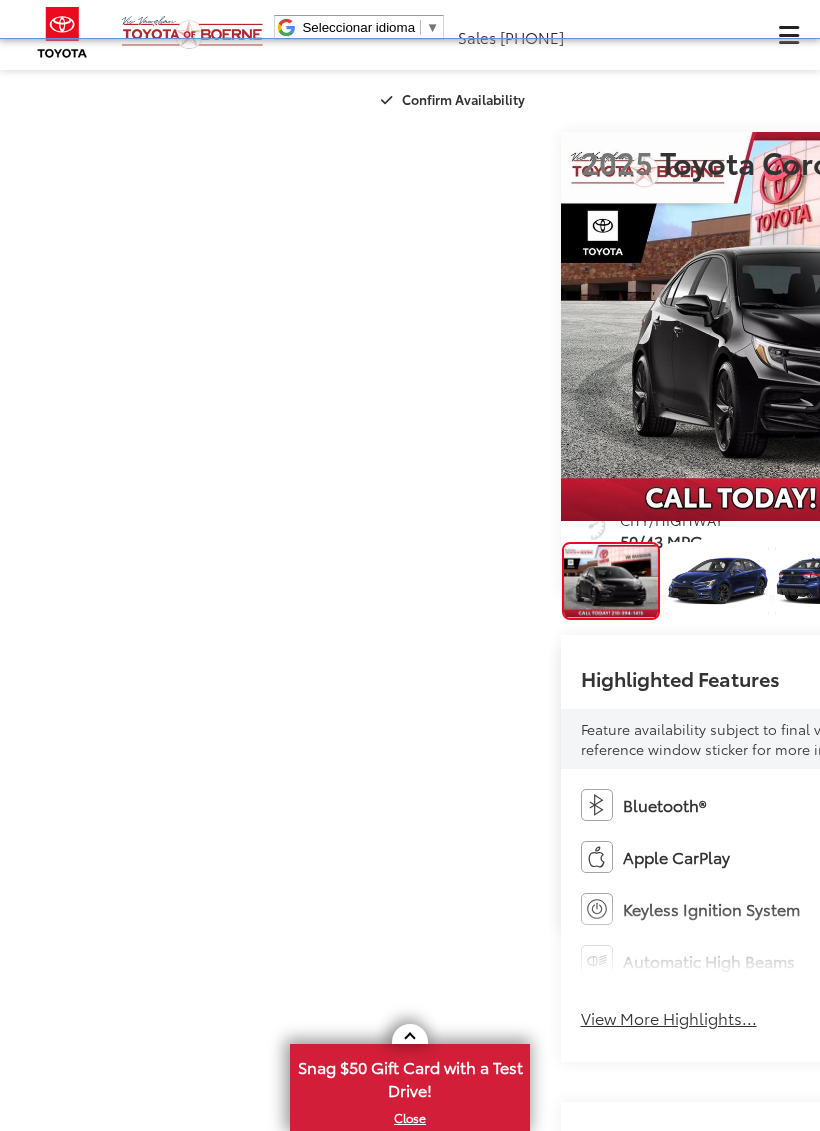 scroll, scrollTop: 0, scrollLeft: 0, axis: both 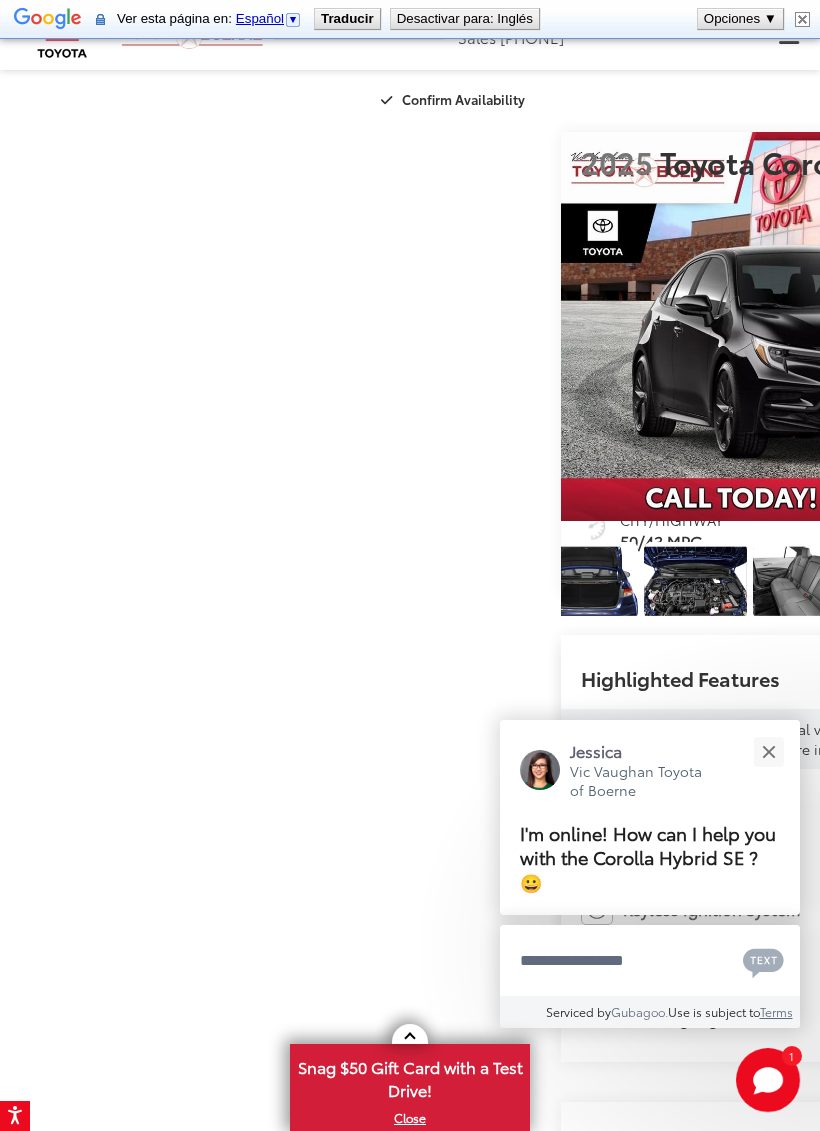 click at bounding box center (804, 581) 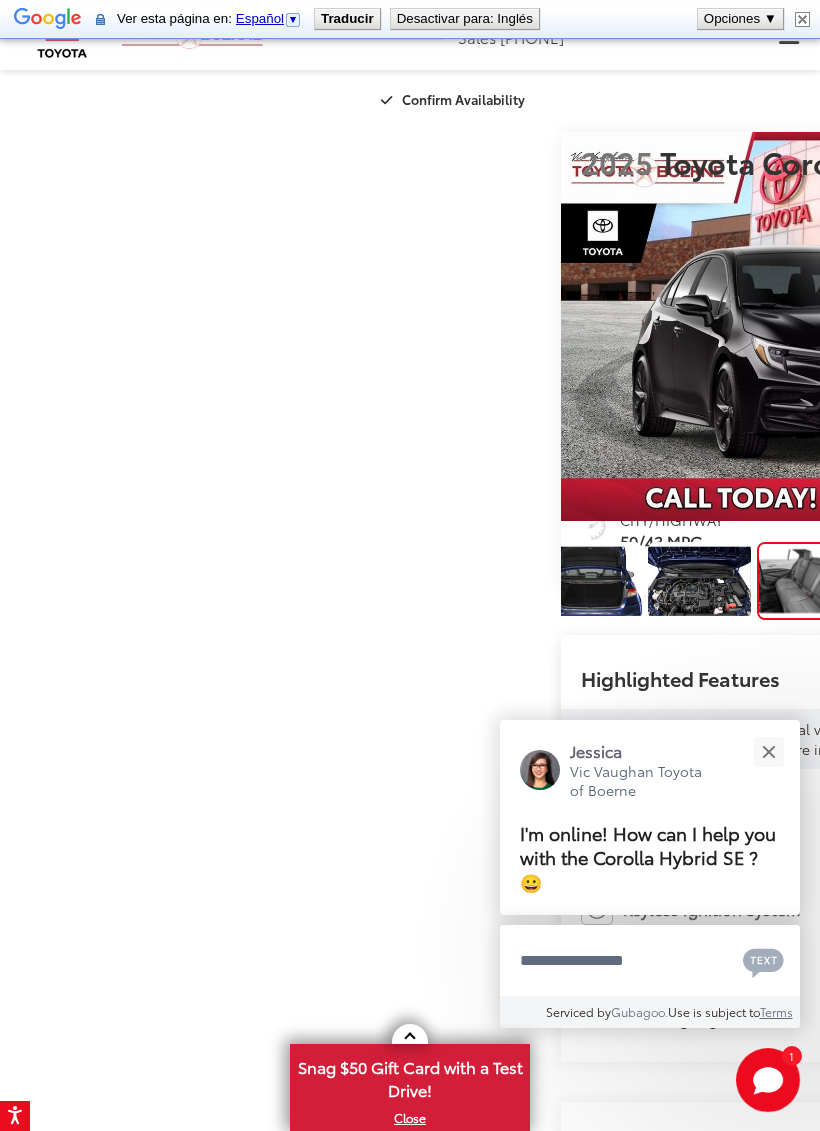 scroll, scrollTop: 0, scrollLeft: 8382, axis: horizontal 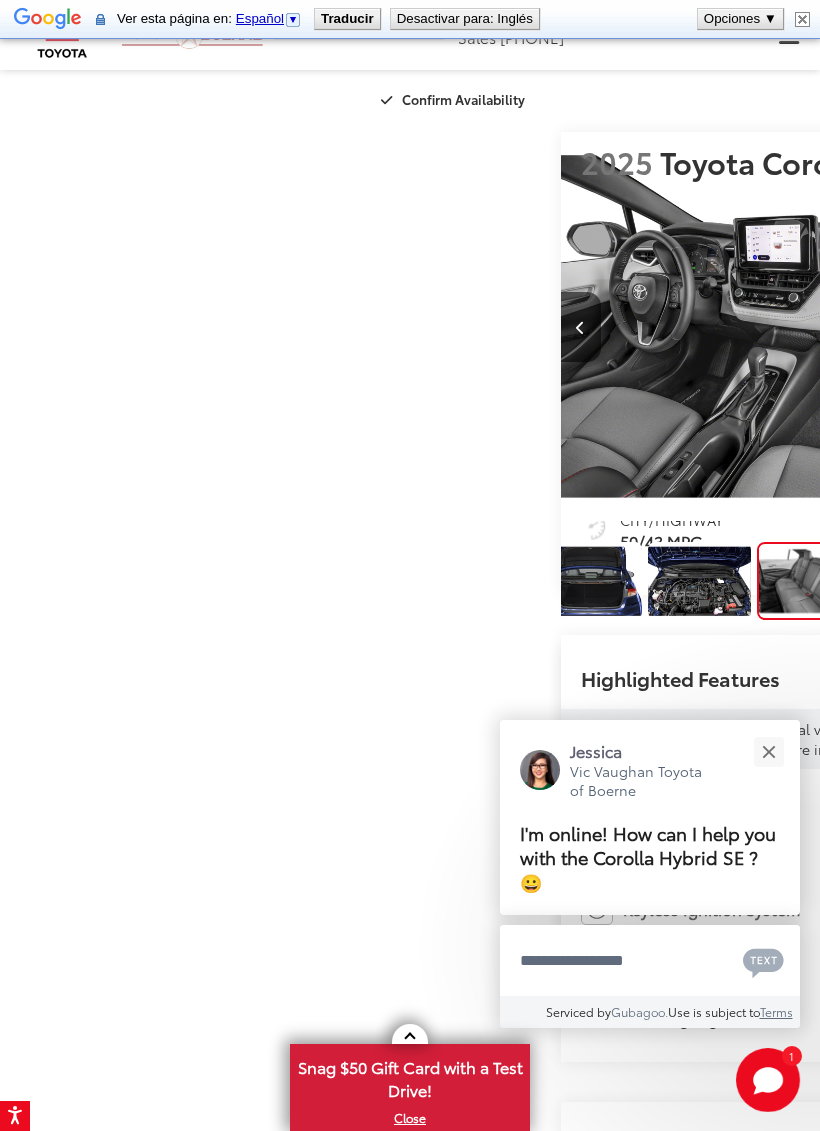 click at bounding box center (802, 19) 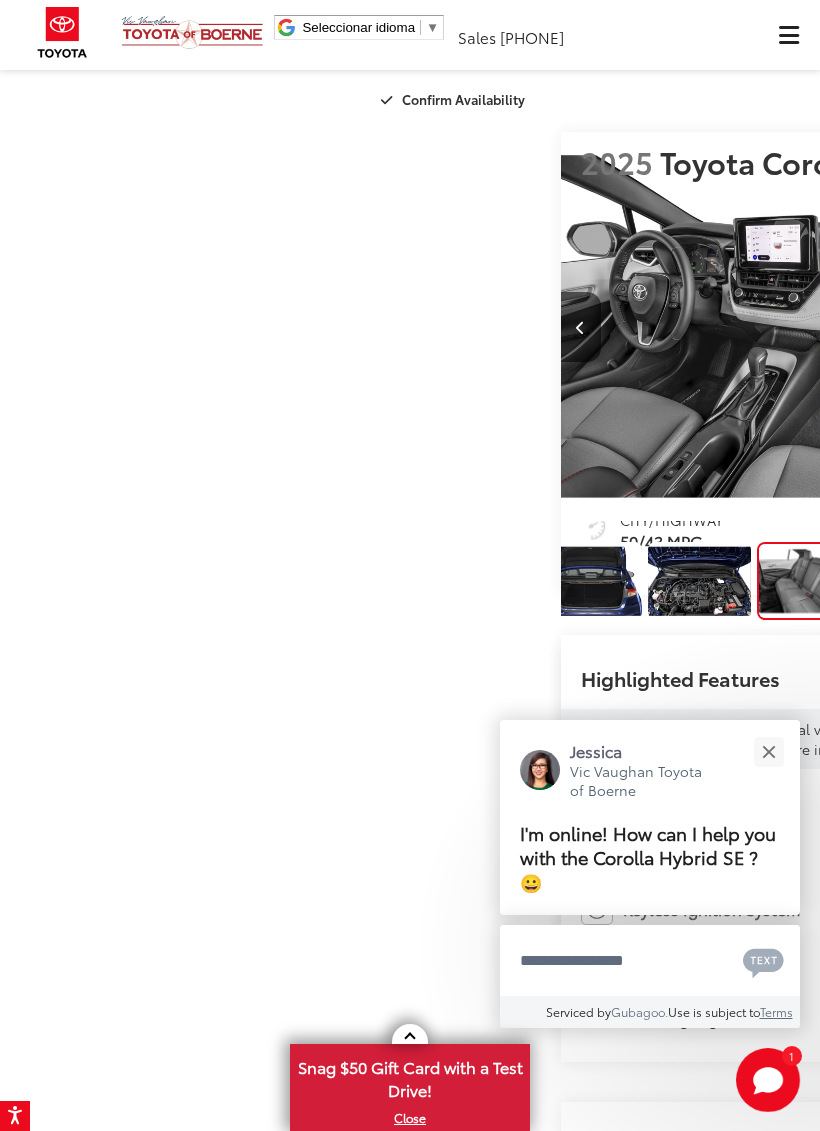 click at bounding box center [788, 35] 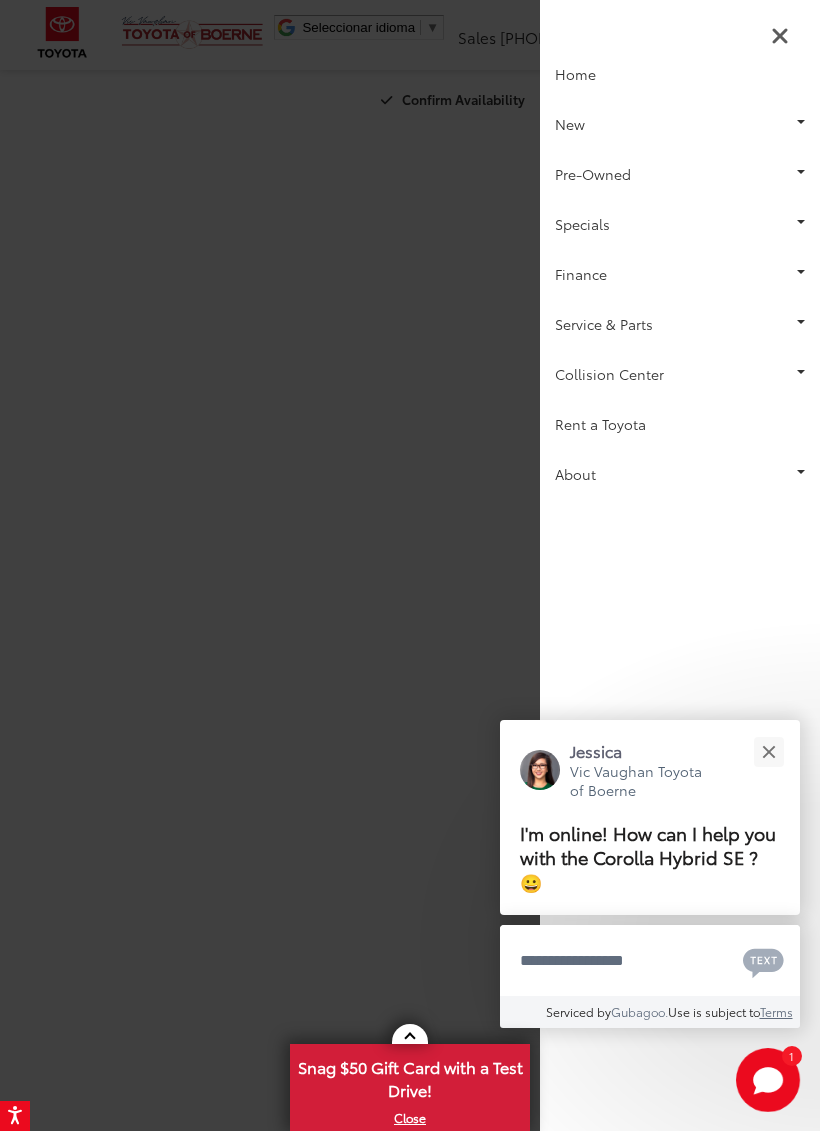 click on "New" at bounding box center (680, 124) 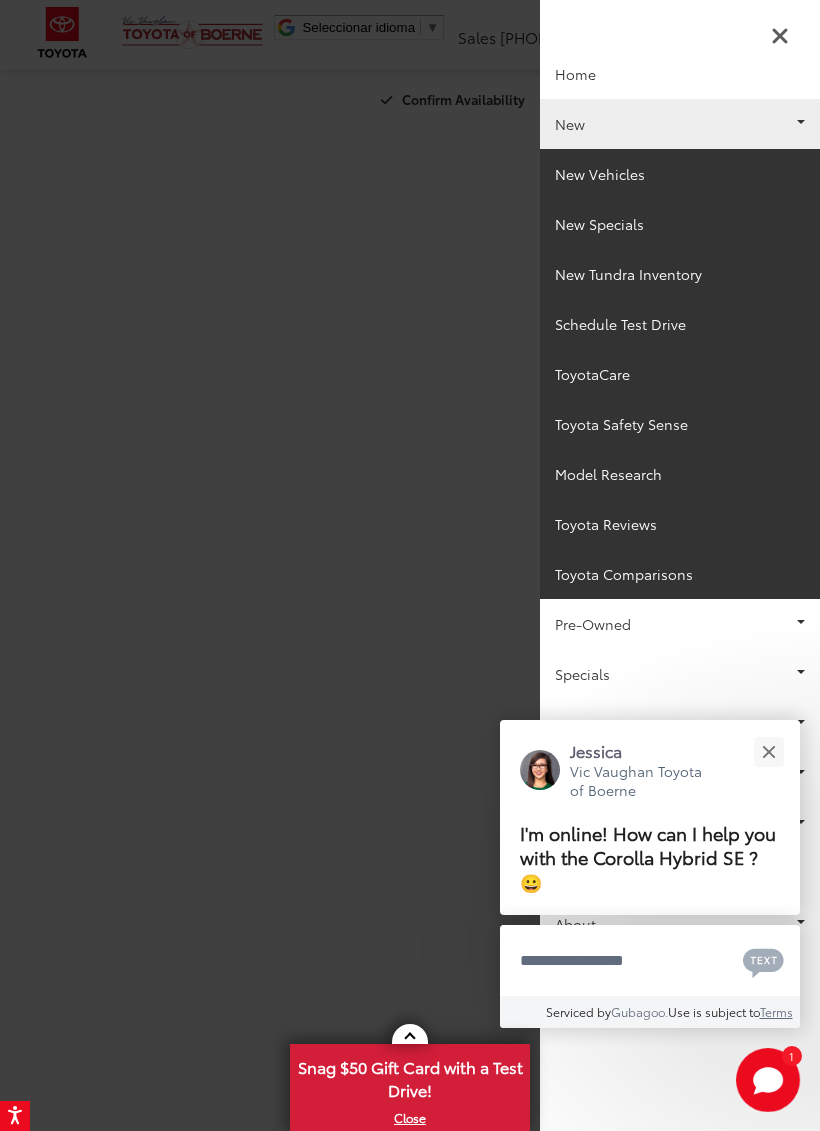 click on "New Vehicles" at bounding box center [680, 174] 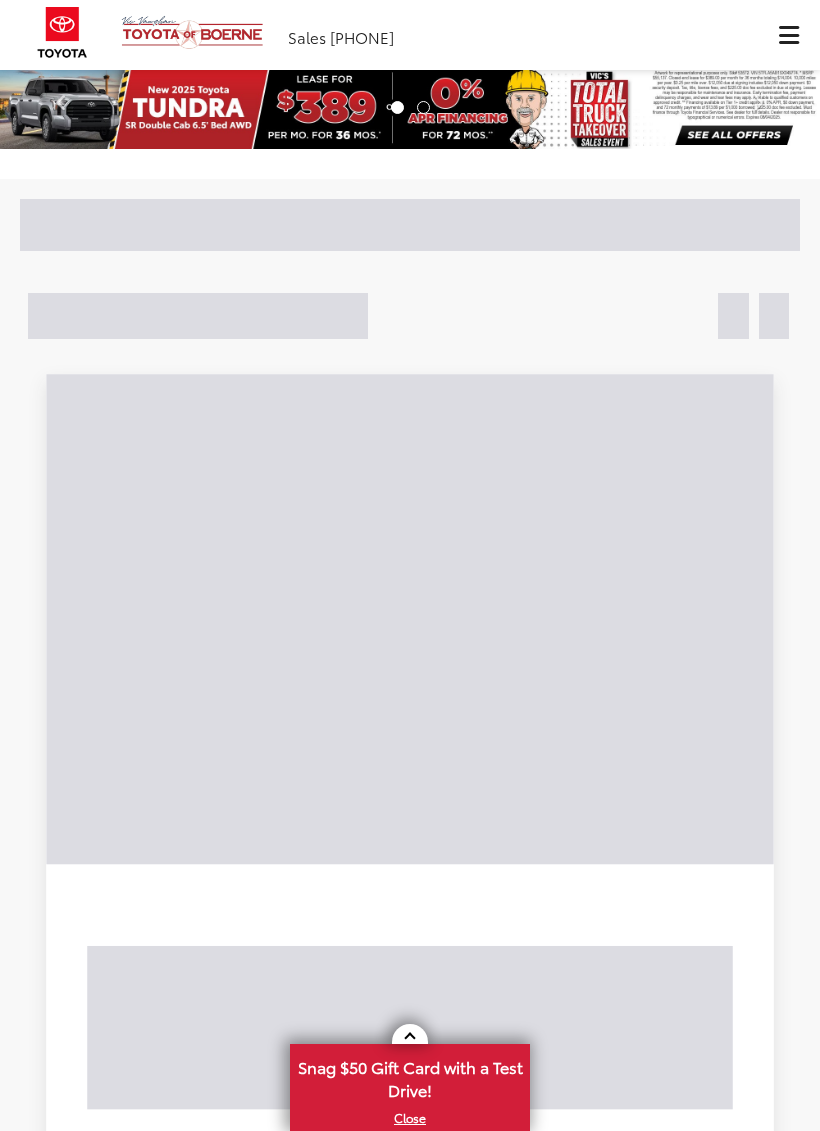 scroll, scrollTop: 0, scrollLeft: 0, axis: both 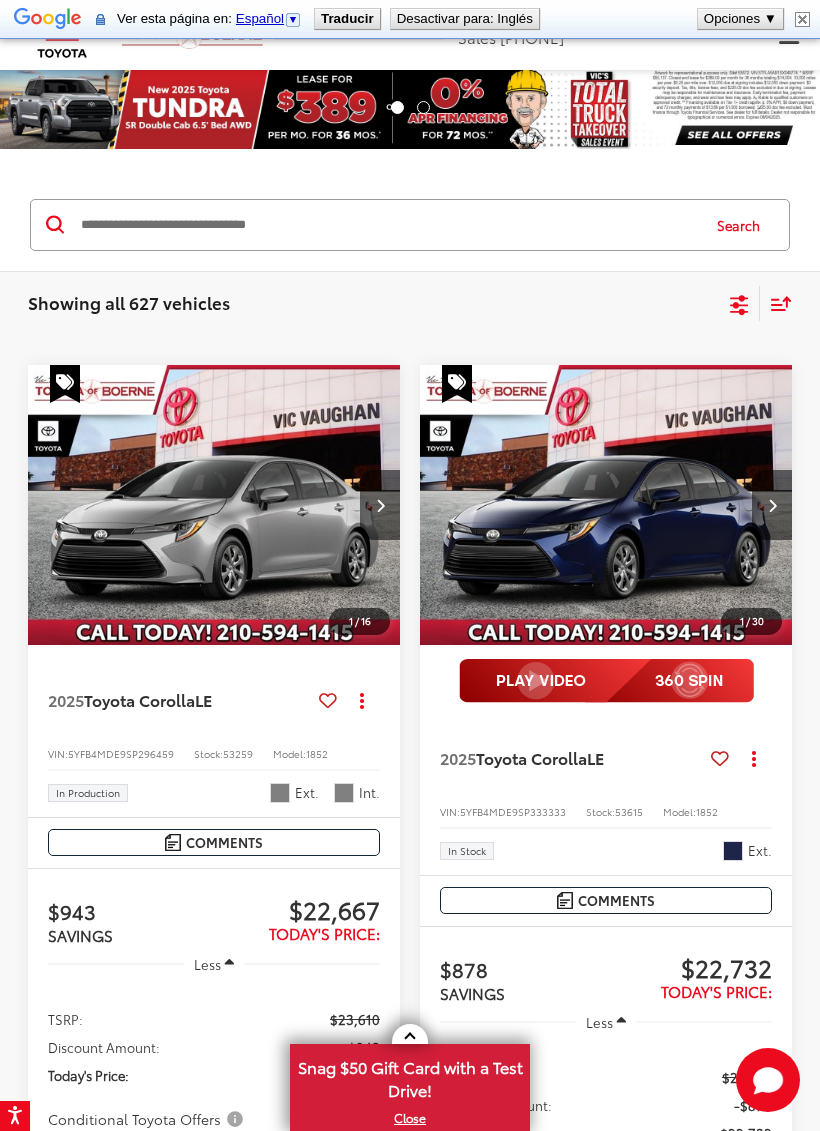 click at bounding box center [802, 19] 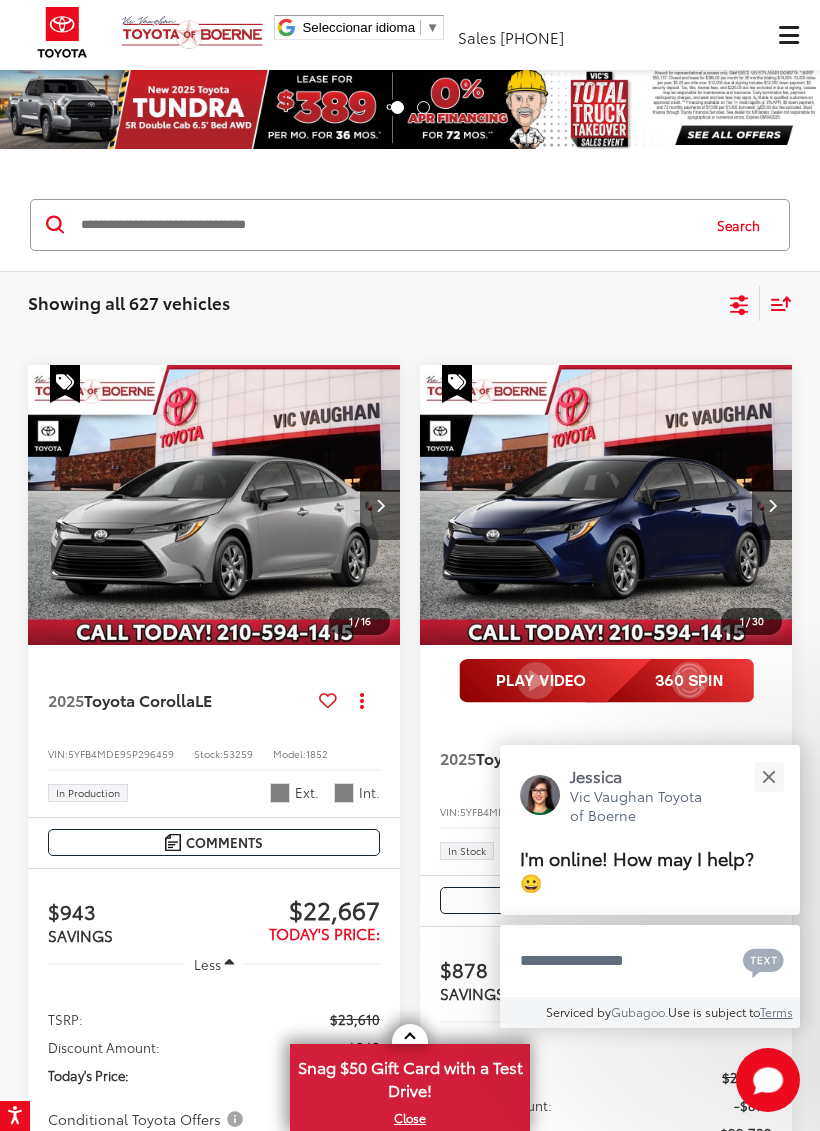 click at bounding box center (788, 35) 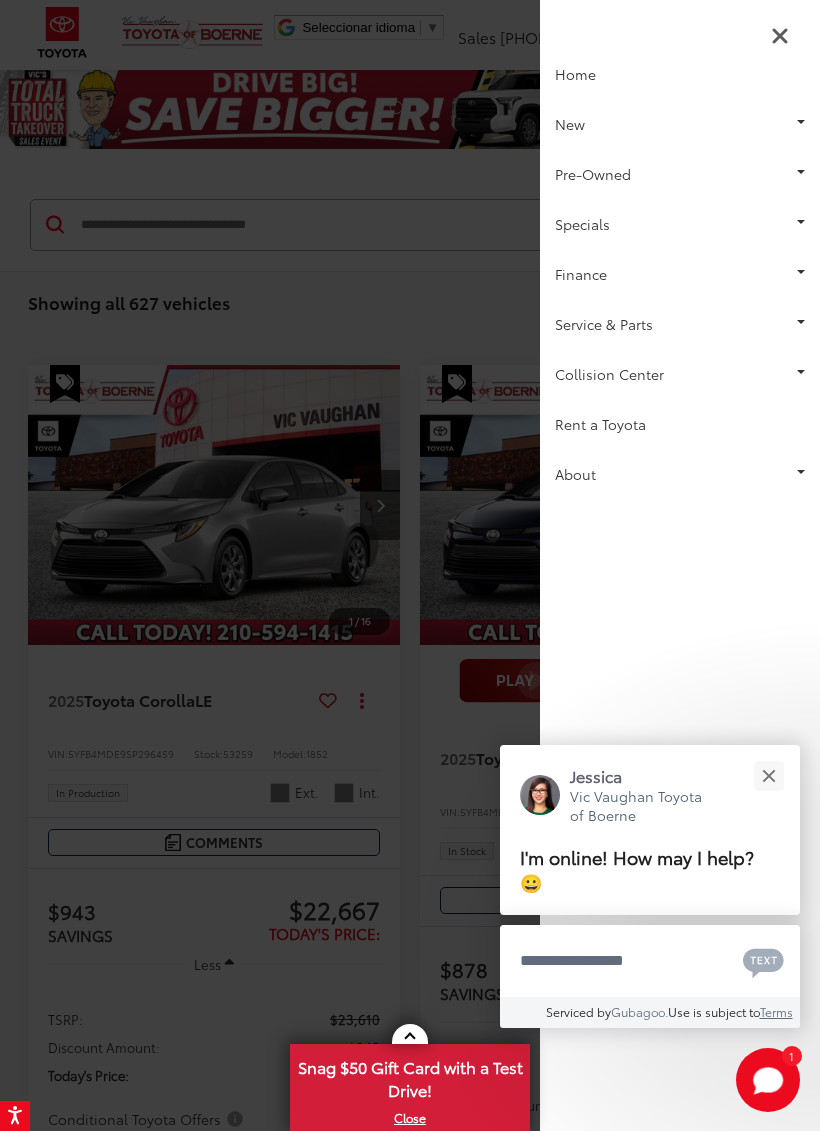 click at bounding box center (410, 565) 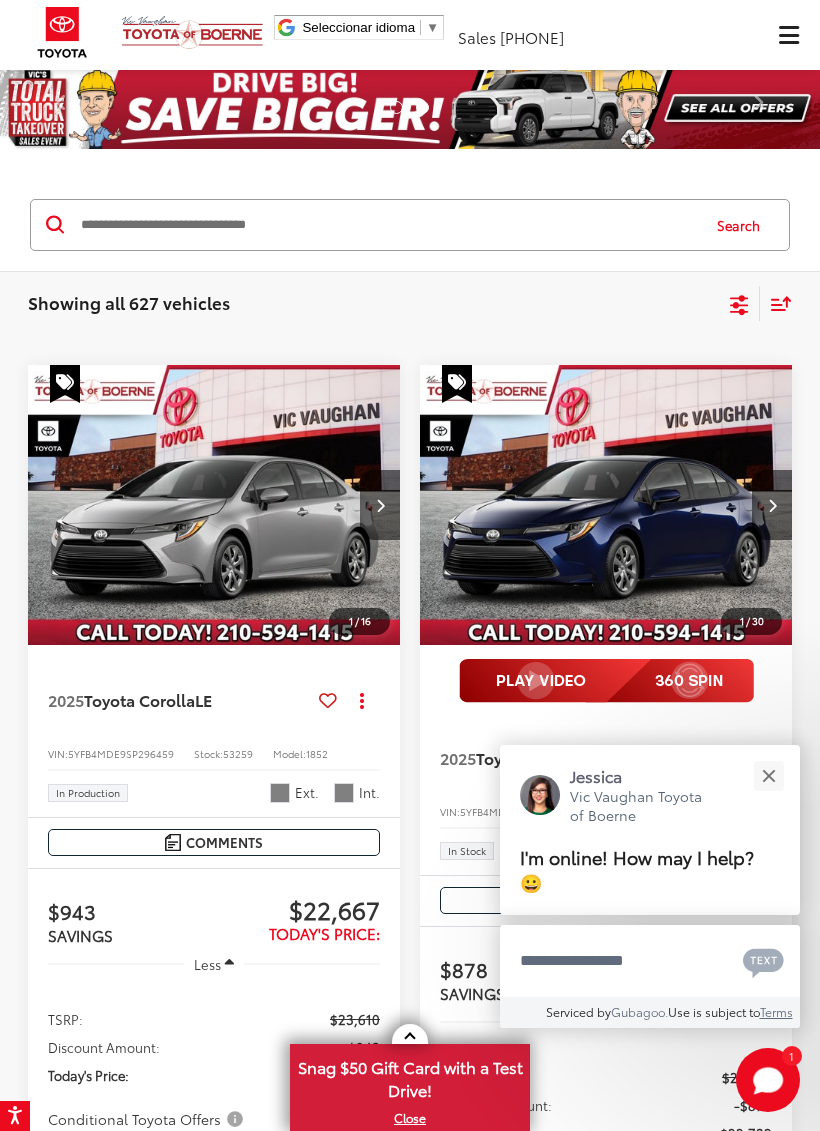click at bounding box center [214, 505] 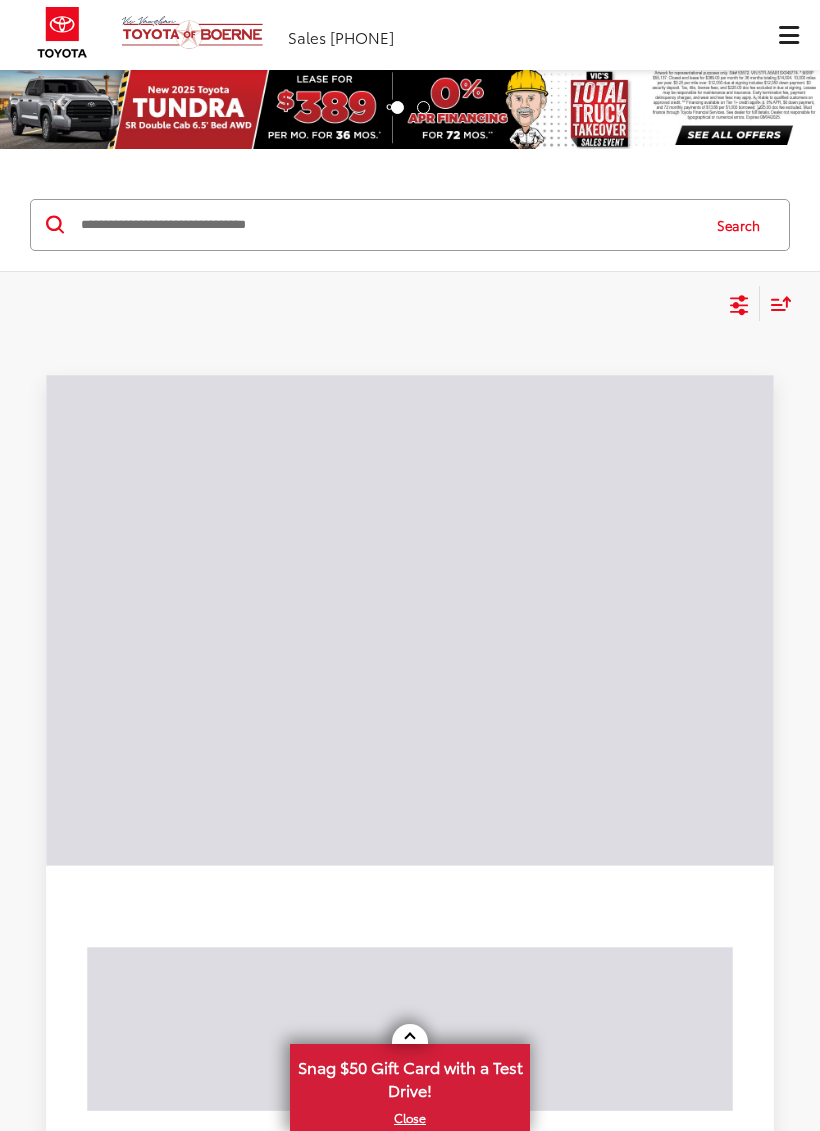 scroll, scrollTop: 0, scrollLeft: 0, axis: both 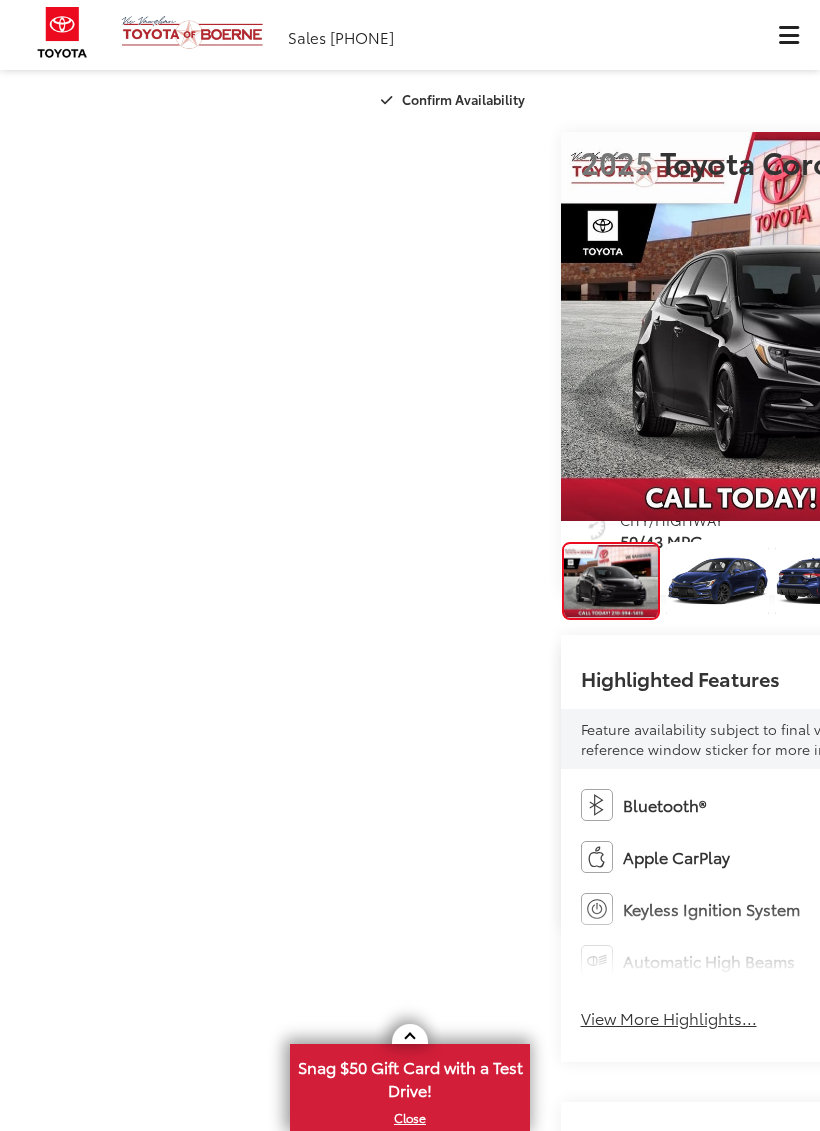 click at bounding box center [789, 35] 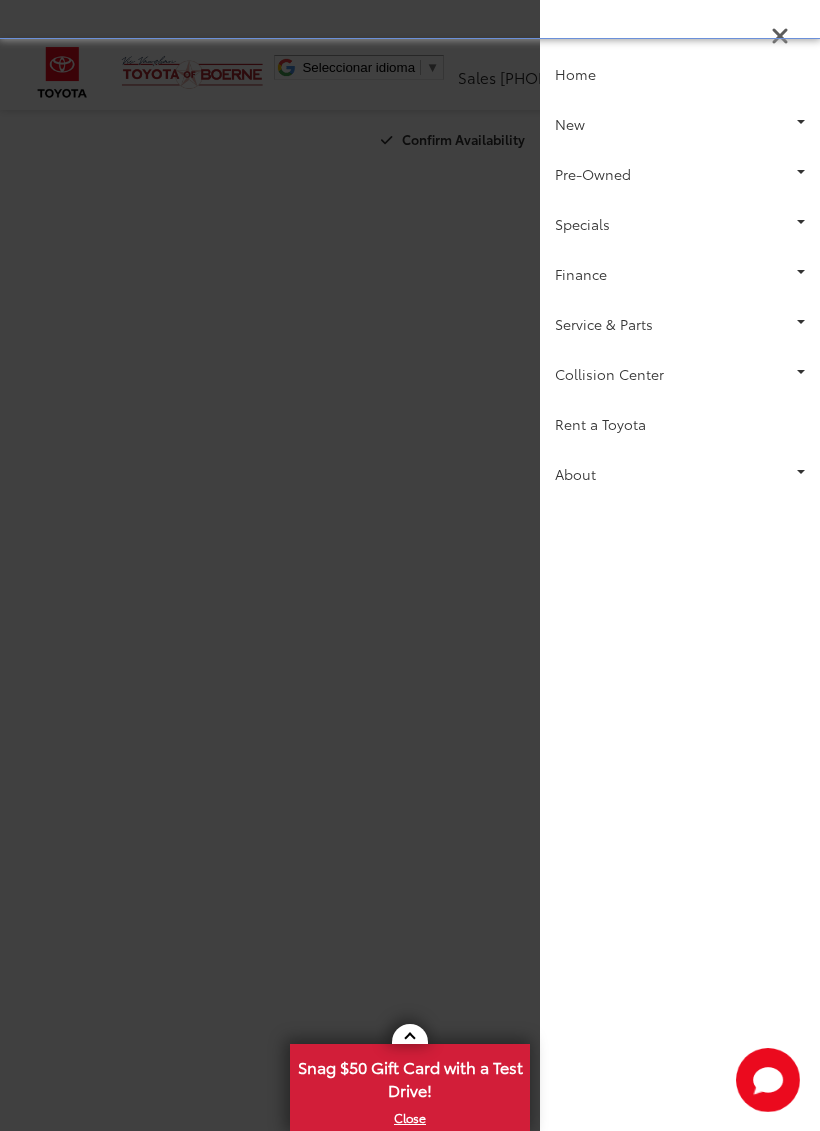 click on "About" at bounding box center [680, 474] 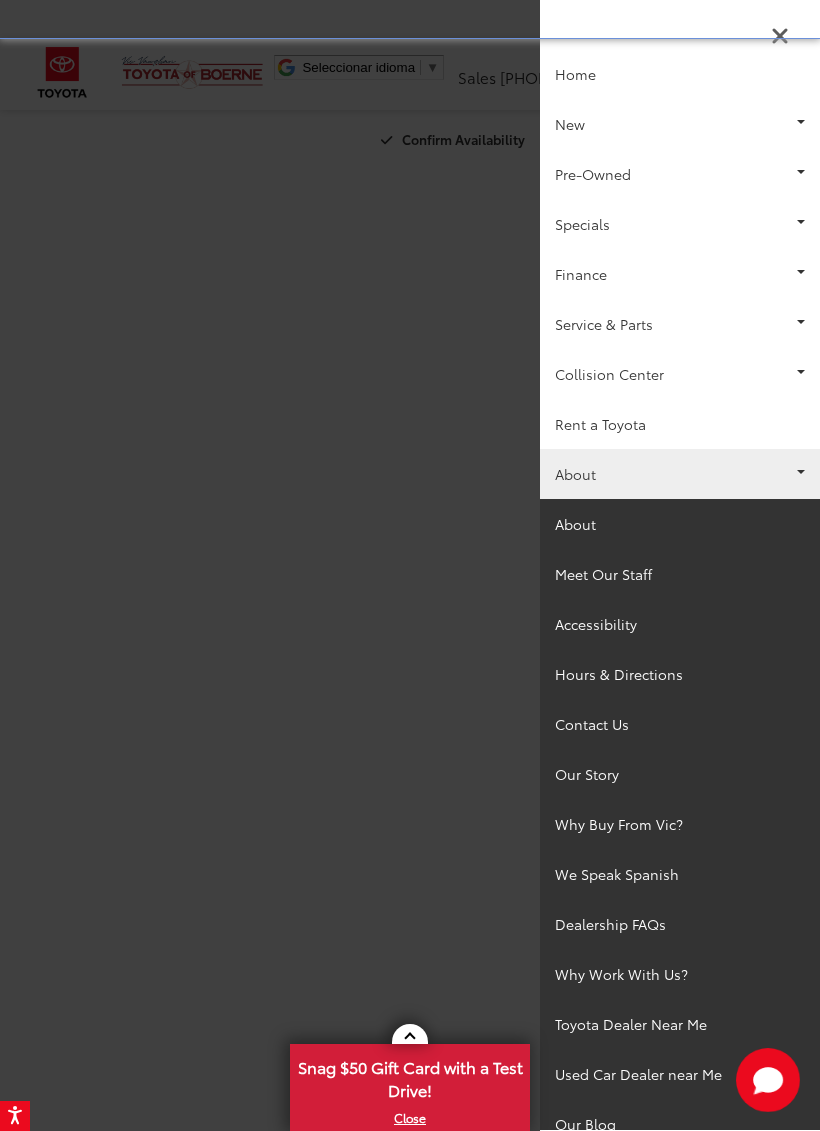 scroll, scrollTop: 0, scrollLeft: 0, axis: both 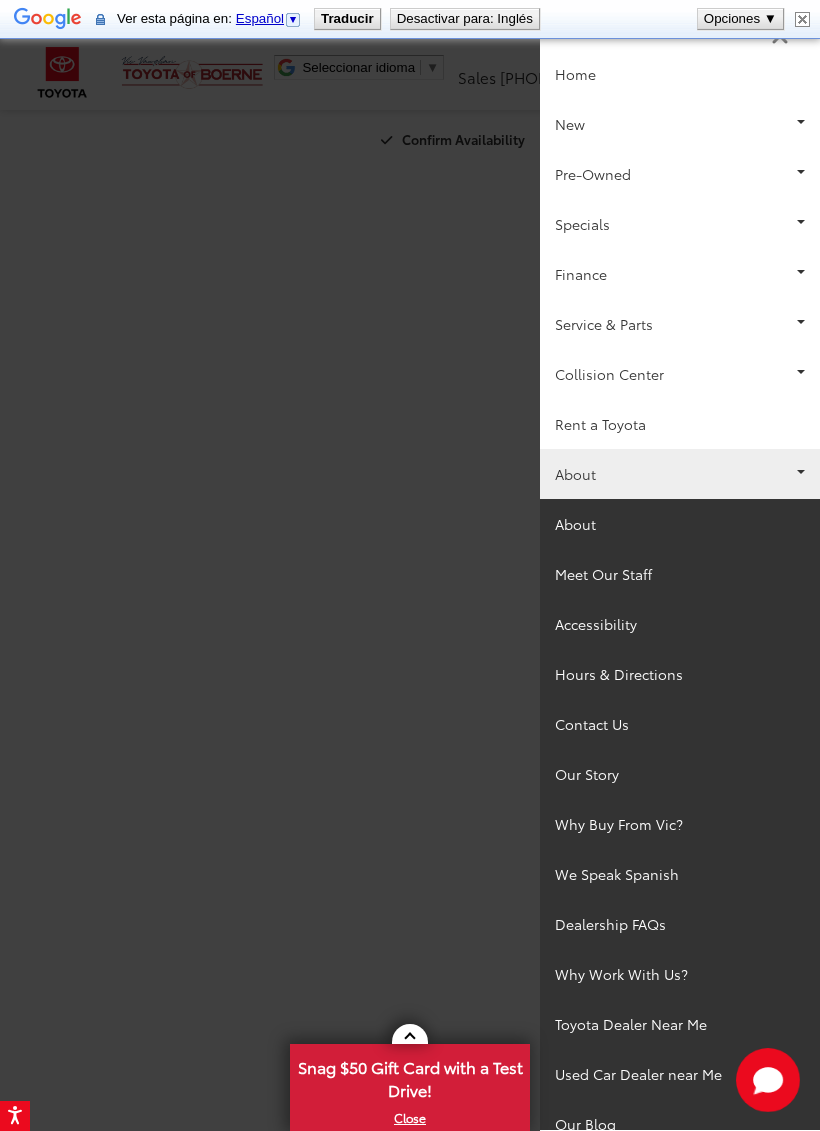 click on "Meet Our Staff" at bounding box center [680, 574] 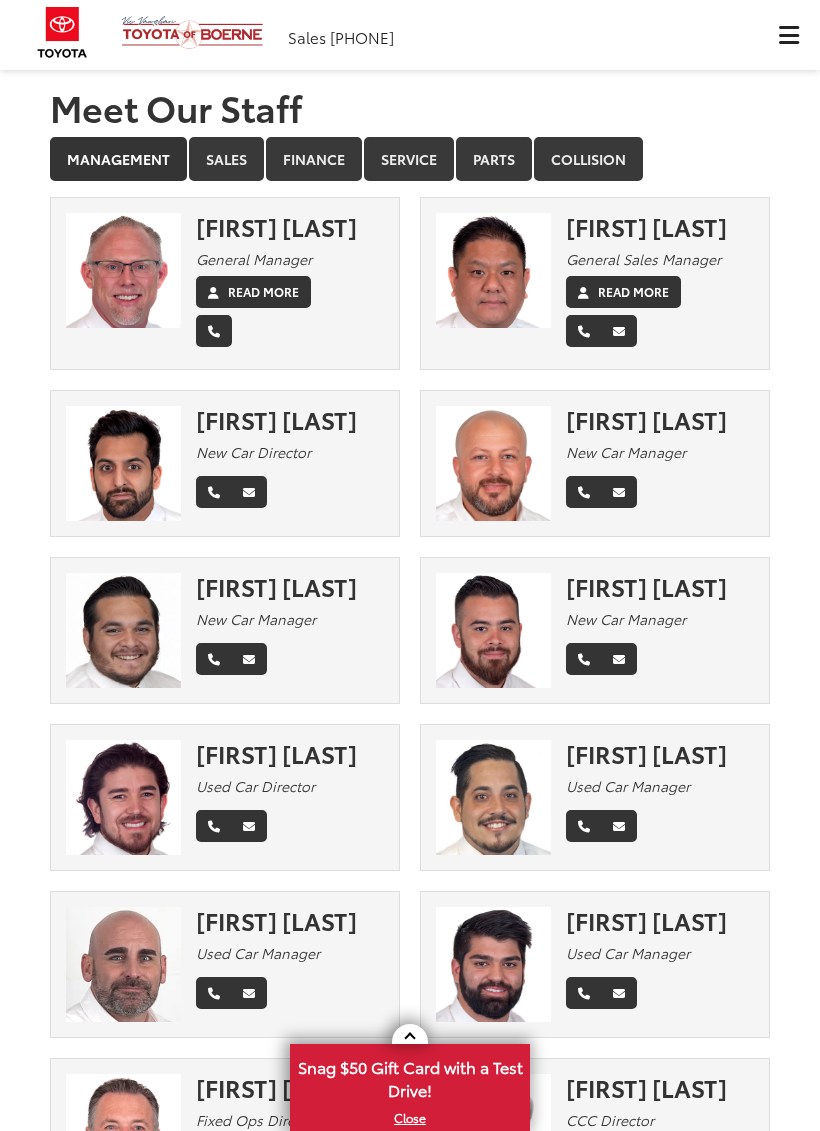 scroll, scrollTop: 0, scrollLeft: 0, axis: both 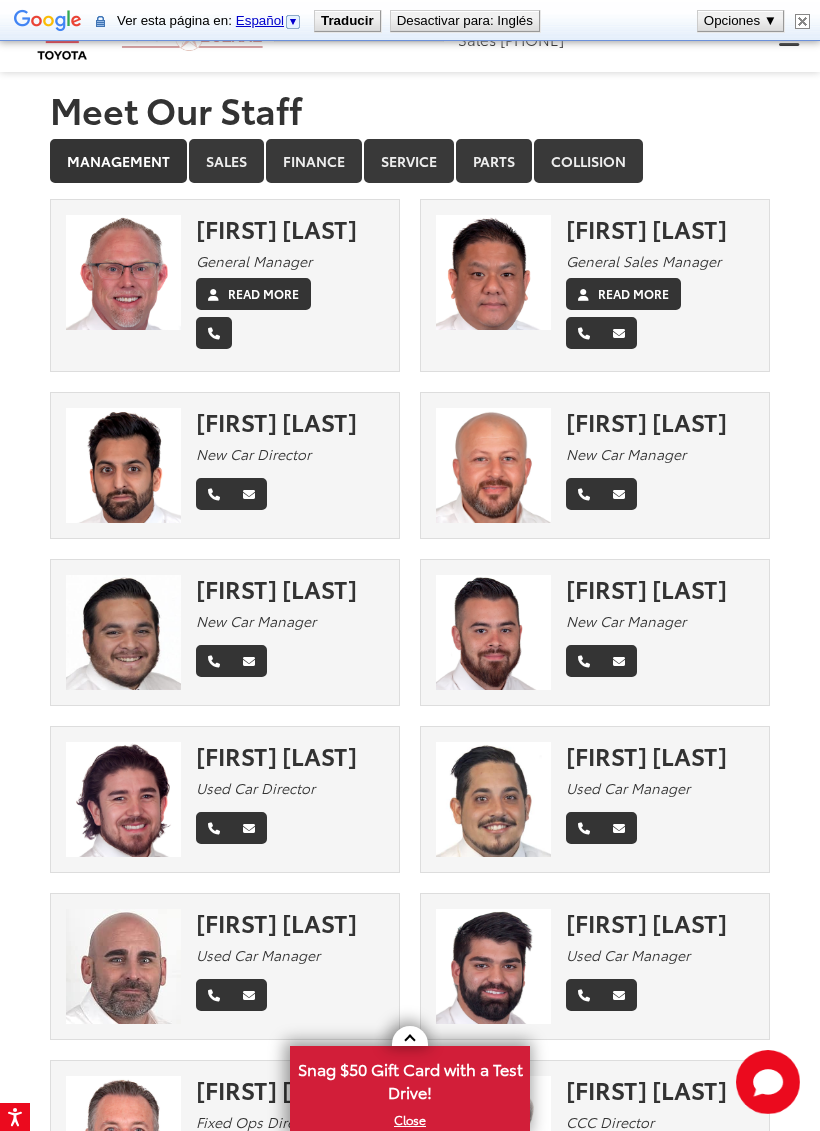 click on "Read More" at bounding box center [623, 292] 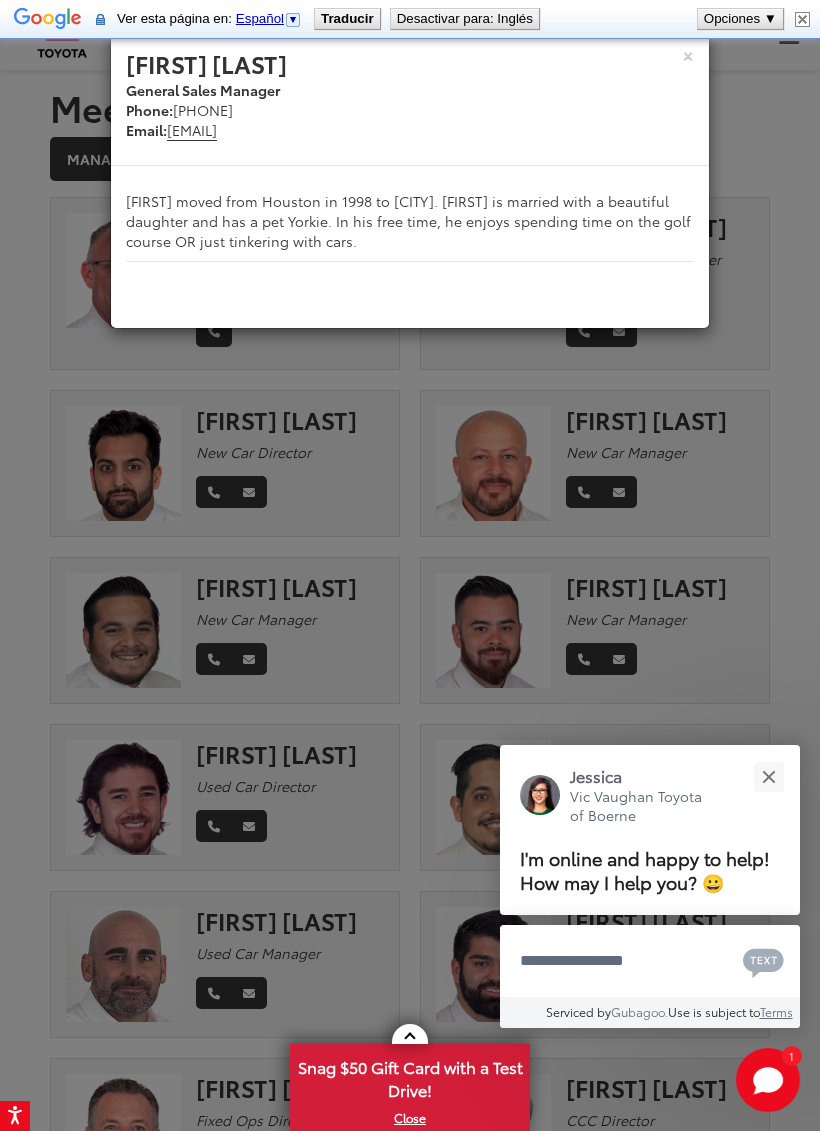 click on "×
[FIRST] [LAST]
General Sales Manager
Phone: [PHONE]
Email: [EMAIL]
[FIRST] moved from Houston in 1998 to [CITY]. [FIRST] is married with a beautiful daughter and has a pet Yorkie. In his free time, he enjoys spending time on the golf course OR just tinkering with cars.
Close" at bounding box center [410, 565] 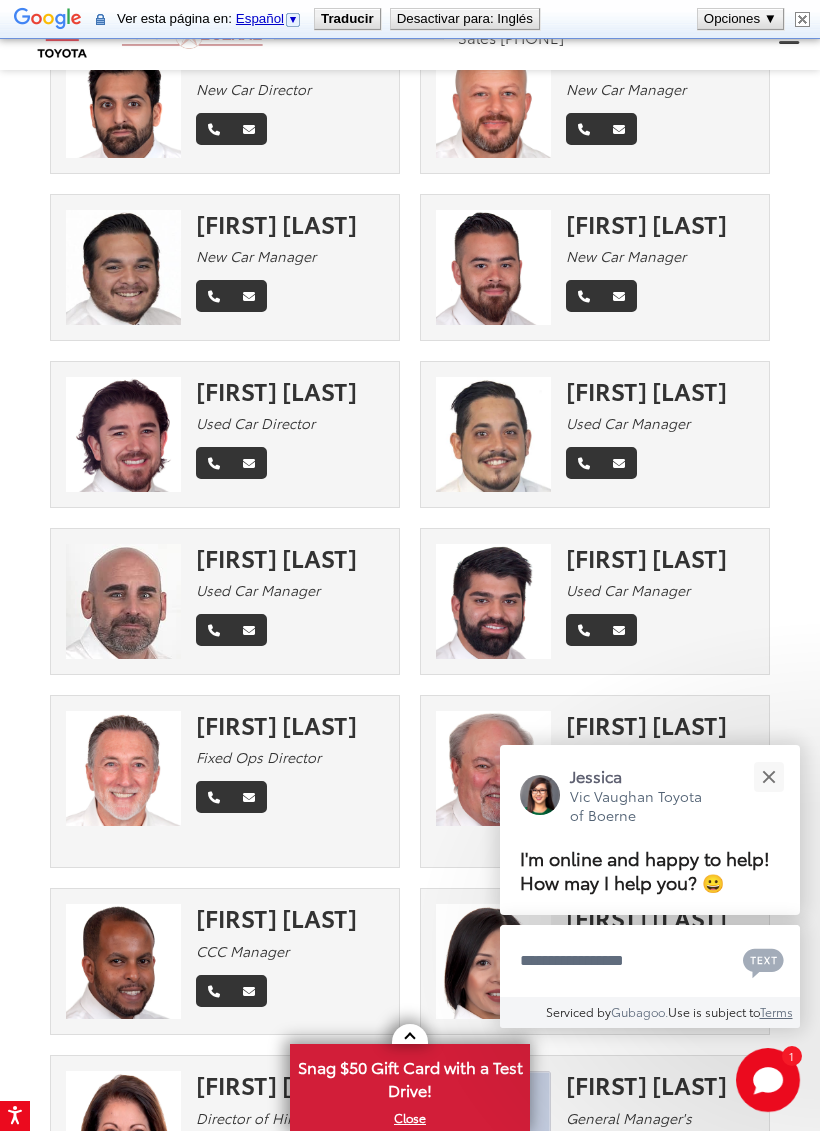 scroll, scrollTop: 0, scrollLeft: 0, axis: both 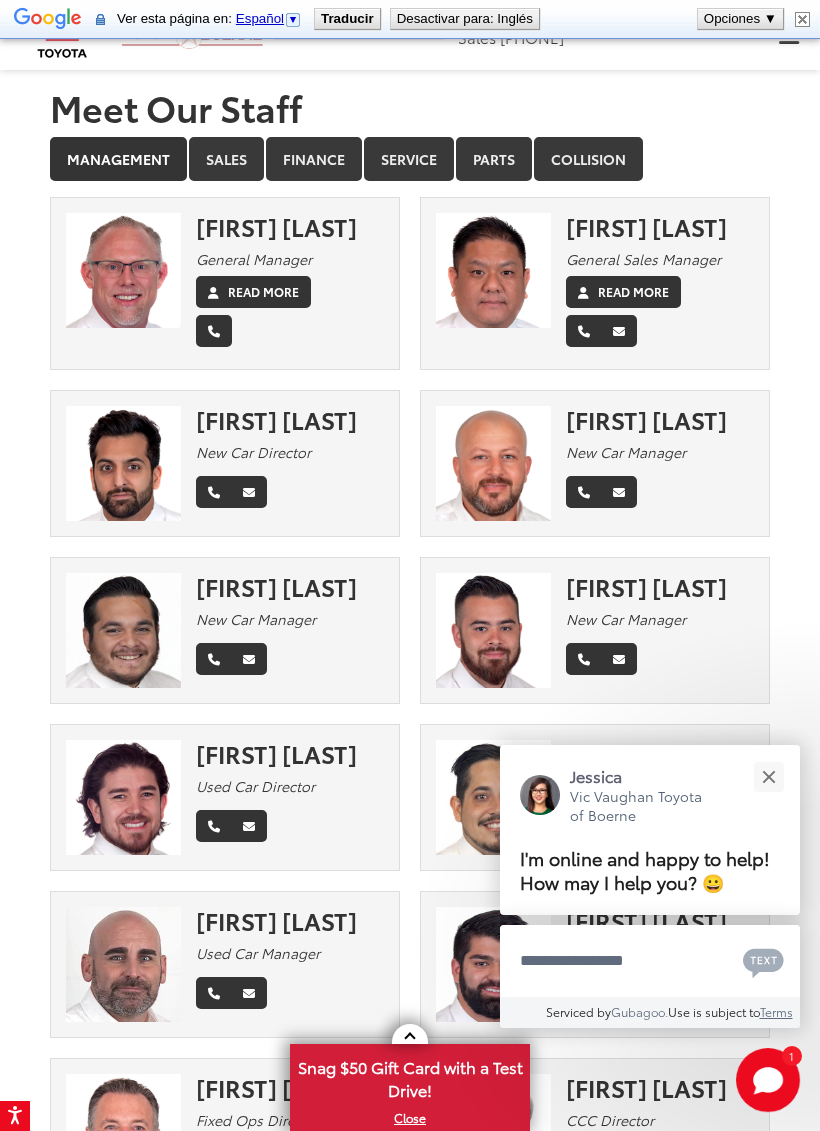 click on "Sales" at bounding box center (226, 159) 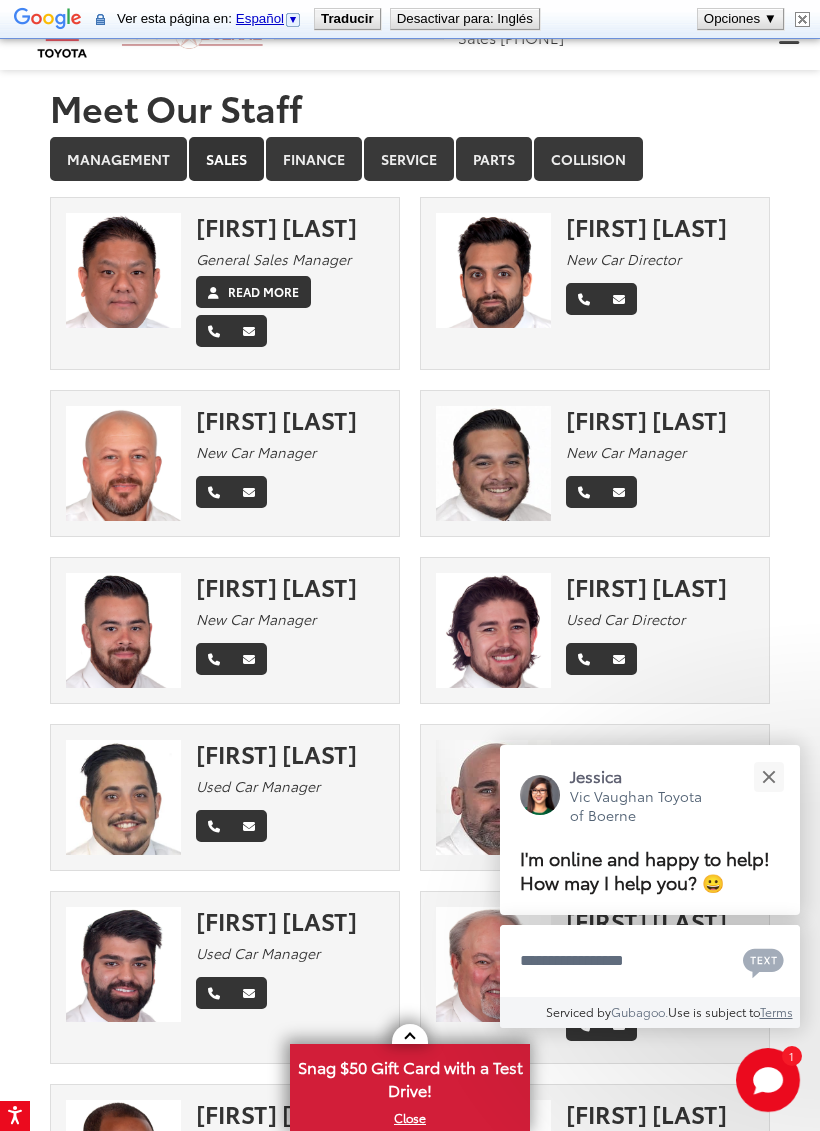 click on "Management" at bounding box center [118, 159] 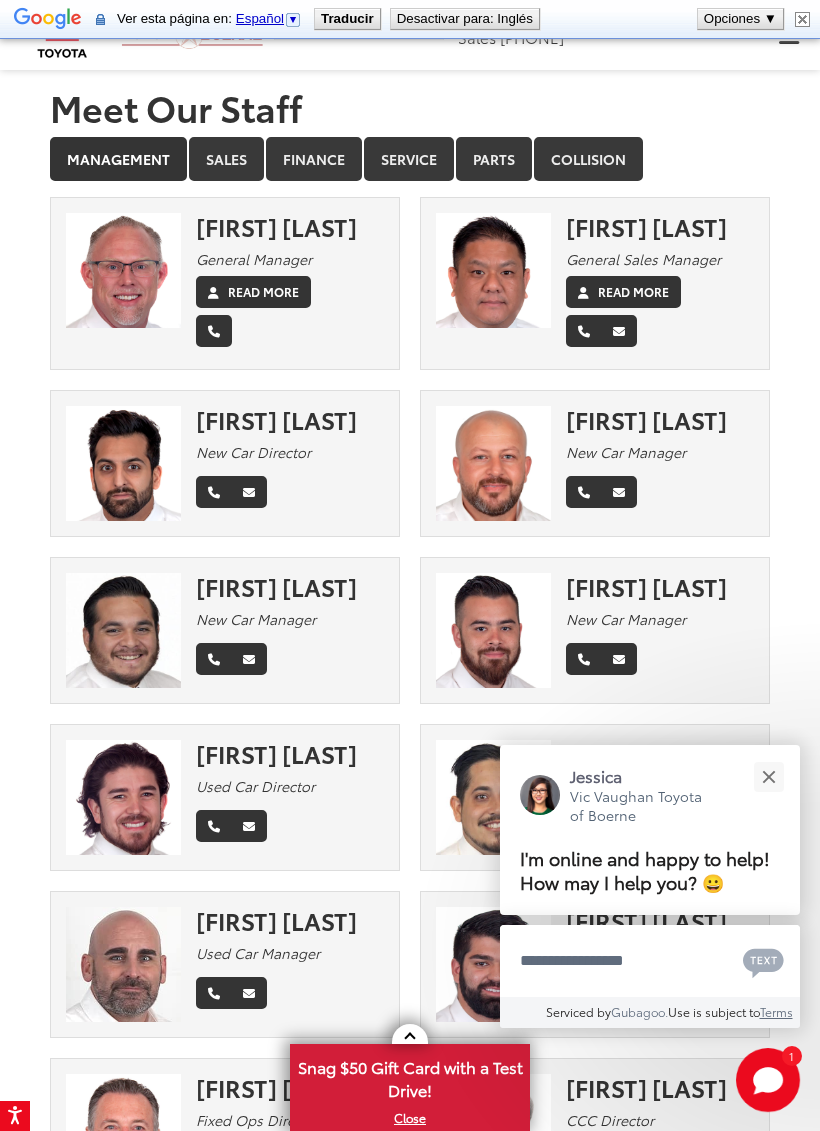click on "Read More" at bounding box center [263, 292] 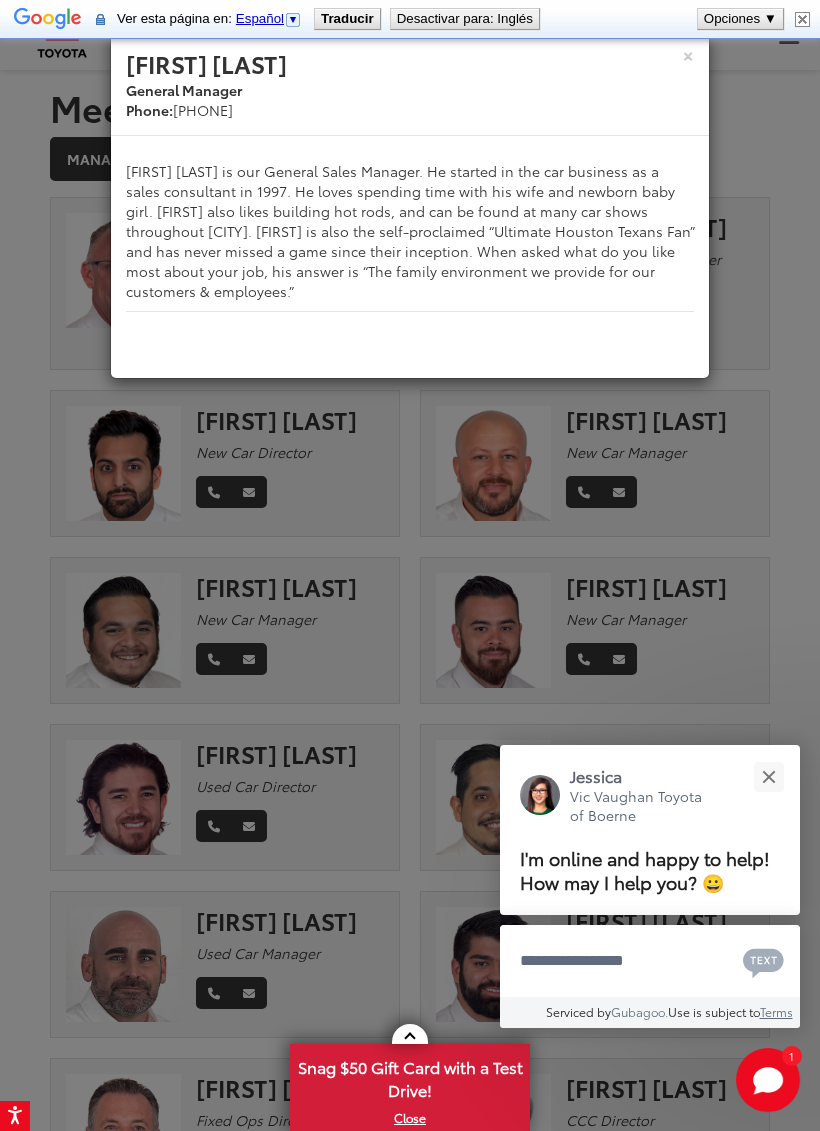 click on "×
[FIRST] [LAST]
General Manager
Phone: [PHONE]
[FIRST] [LAST] is our General Sales Manager. He started in the car business as a sales consultant in 1997. He loves spending time with his wife and newborn baby girl. [FIRST] also likes building hot rods, and can be found at many car shows throughout [CITY]. [FIRST] is also the self-proclaimed “Ultimate Houston Texans Fan” and has never missed a game since their inception. When asked what do you like most about your job, his answer is “The family environment we provide for our customers & employees.”
Close" at bounding box center (410, 565) 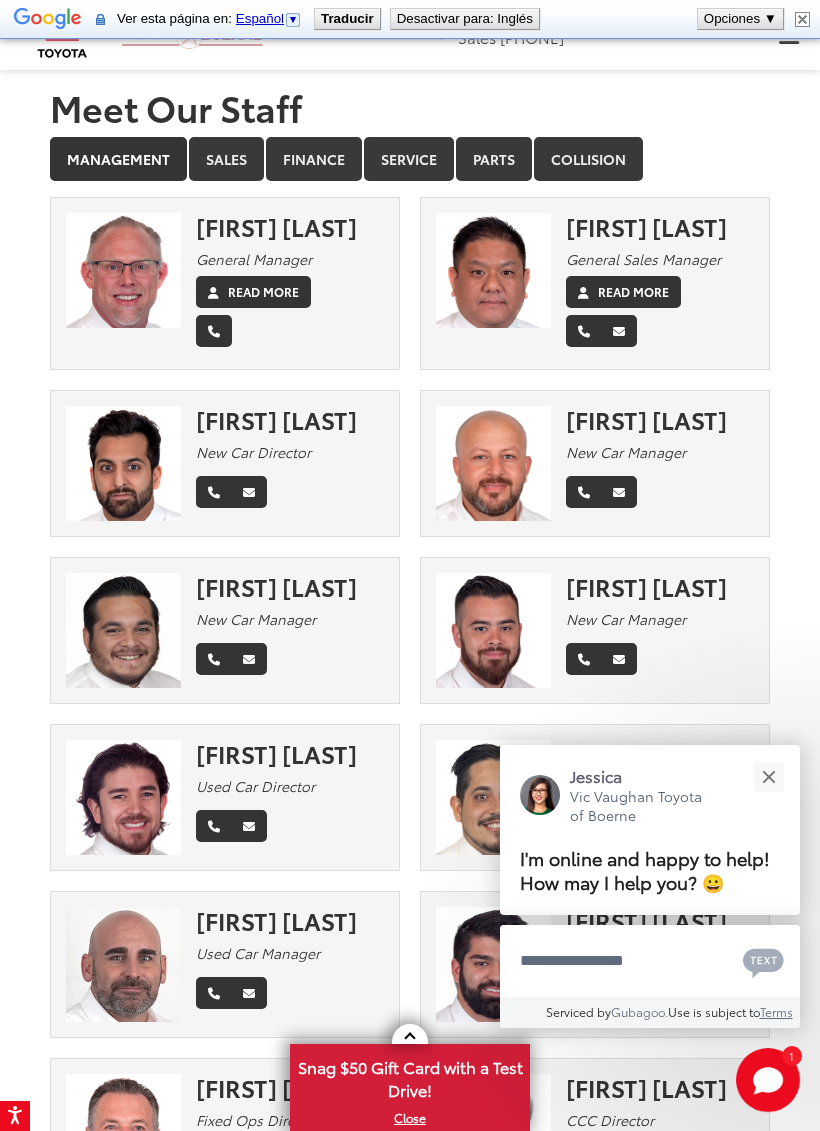 click on "Sales" at bounding box center (226, 159) 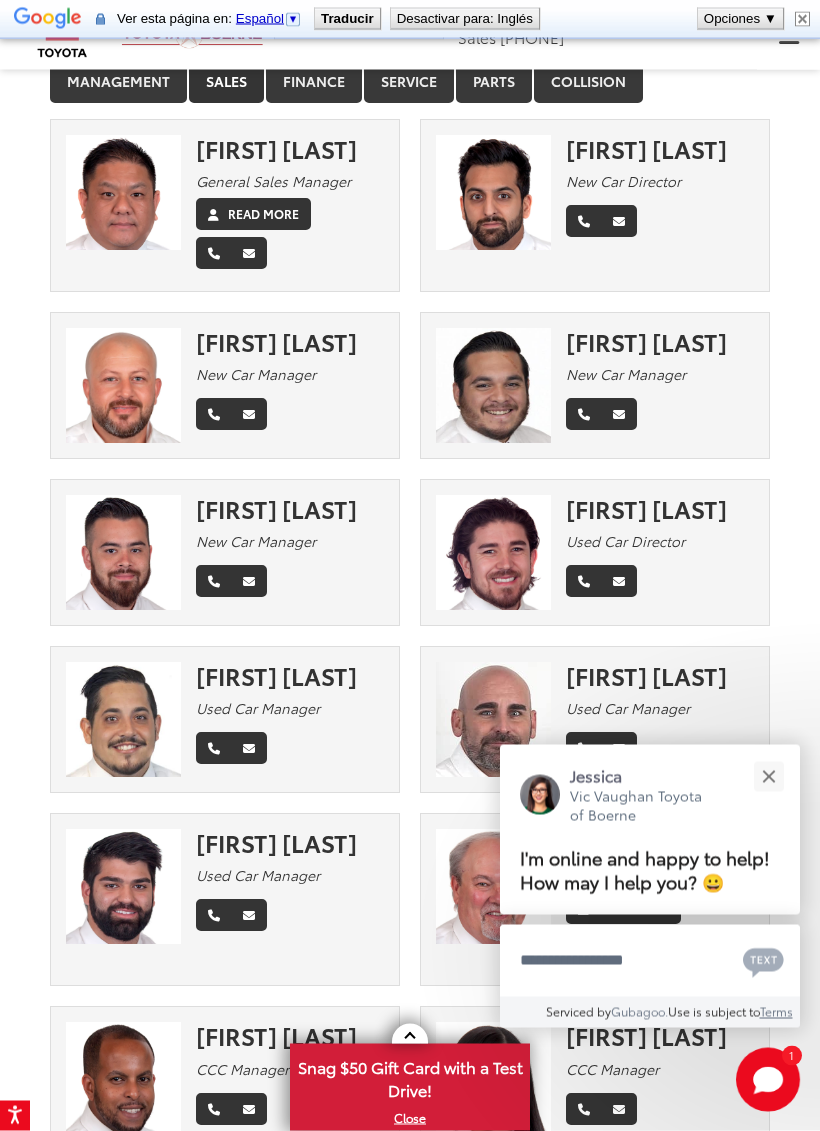 scroll, scrollTop: 0, scrollLeft: 0, axis: both 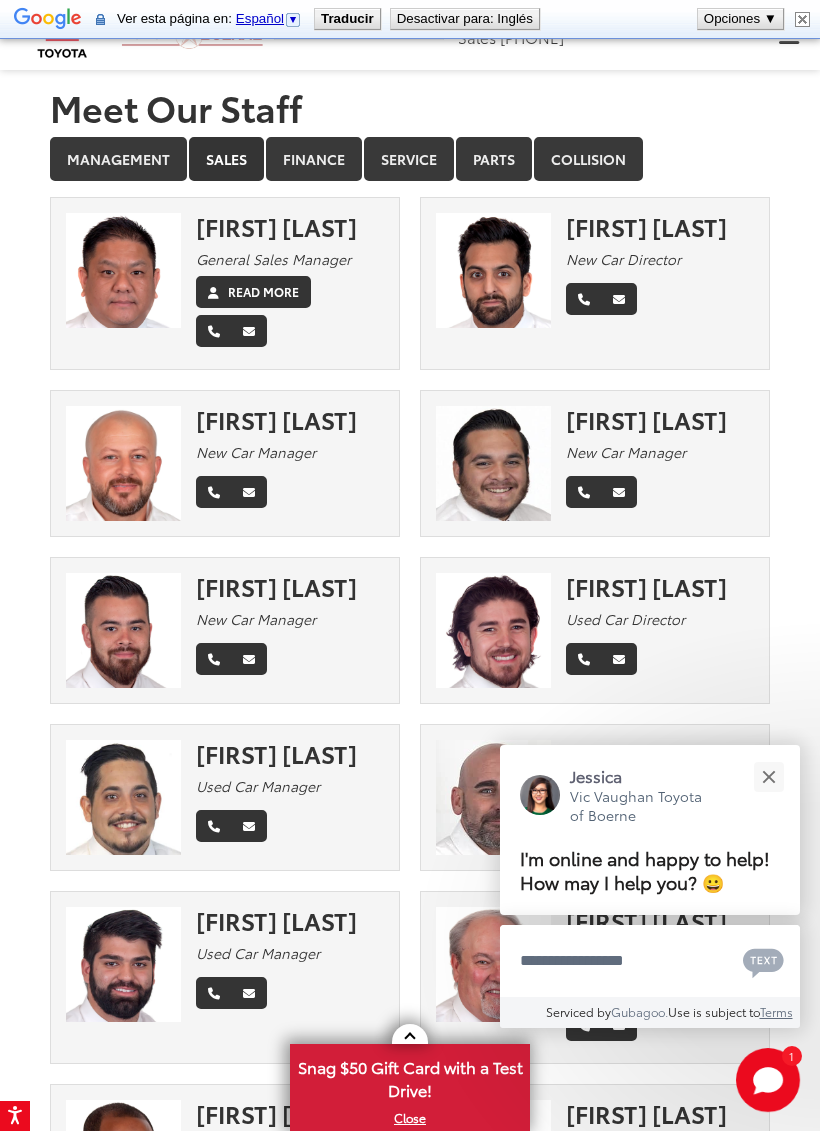 click on "Read More" at bounding box center [263, 292] 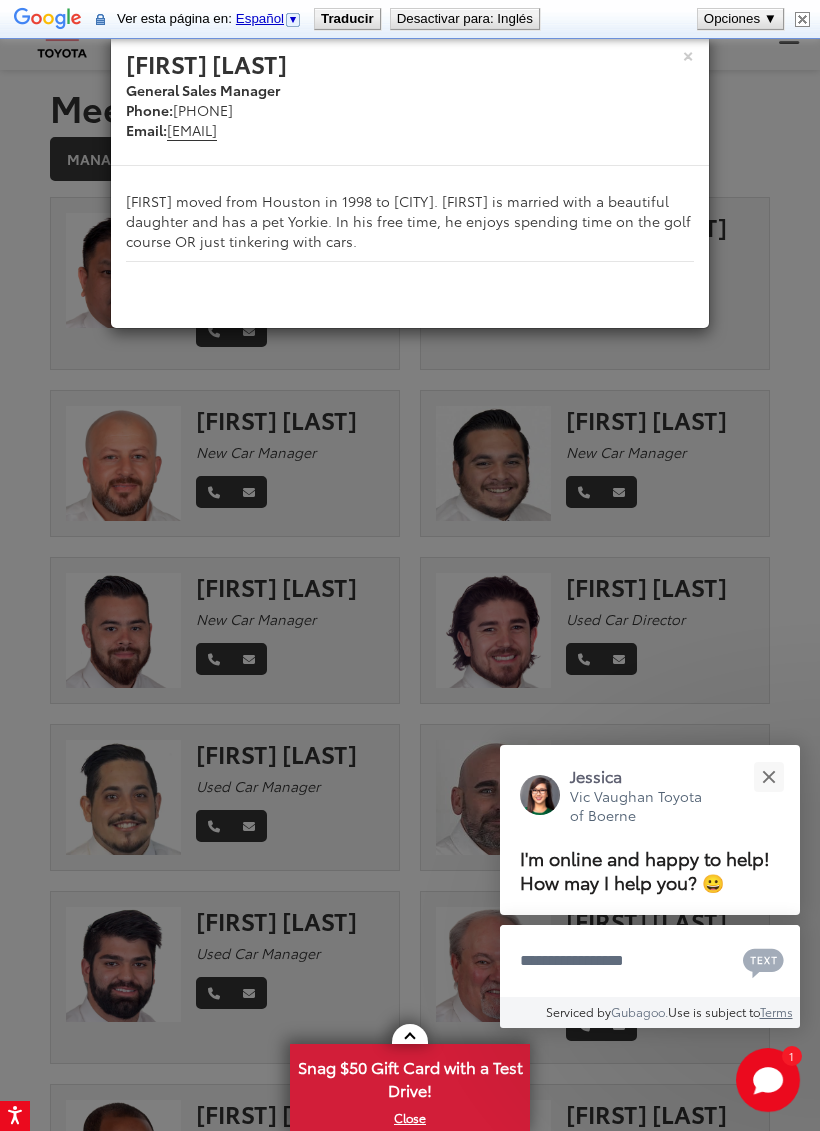 click on "×
[FIRST] [LAST]
General Sales Manager
Phone: [PHONE]
Email: [EMAIL]
[FIRST] moved from Houston in 1998 to [CITY]. [FIRST] is married with a beautiful daughter and has a pet Yorkie. In his free time, he enjoys spending time on the golf course OR just tinkering with cars.
Close" at bounding box center (410, 565) 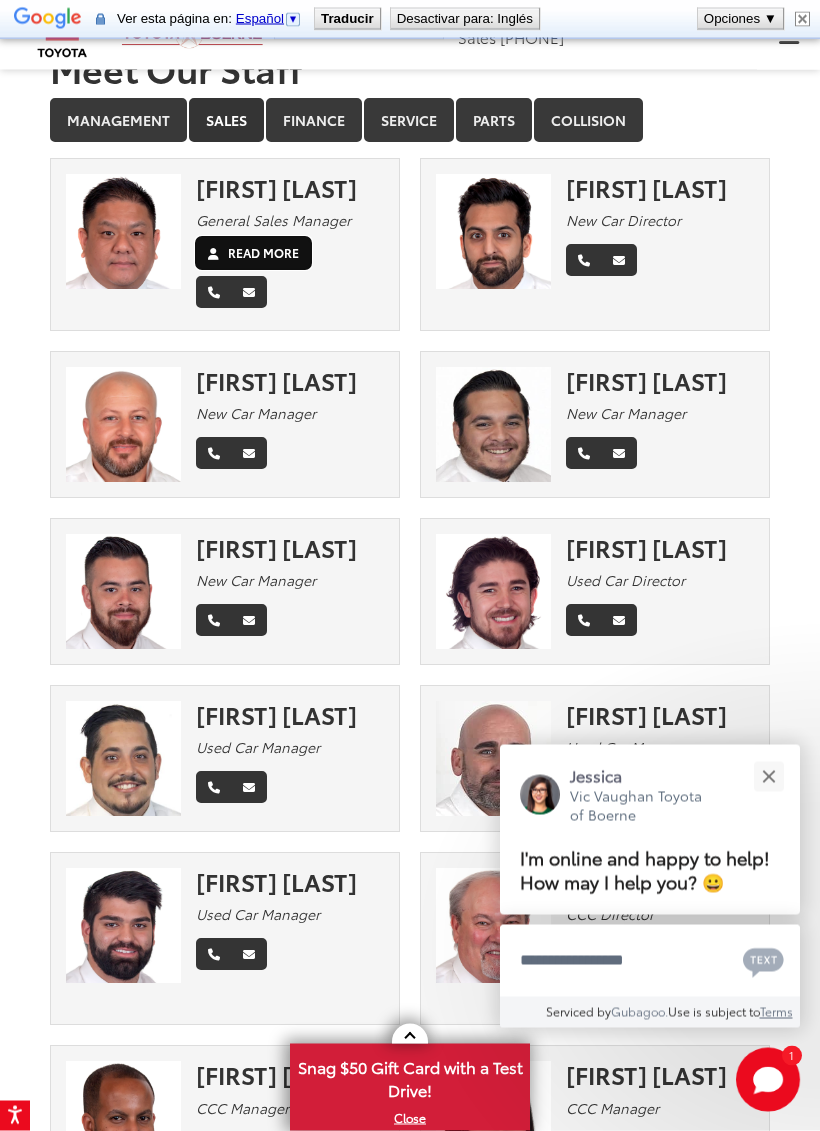 scroll, scrollTop: 0, scrollLeft: 0, axis: both 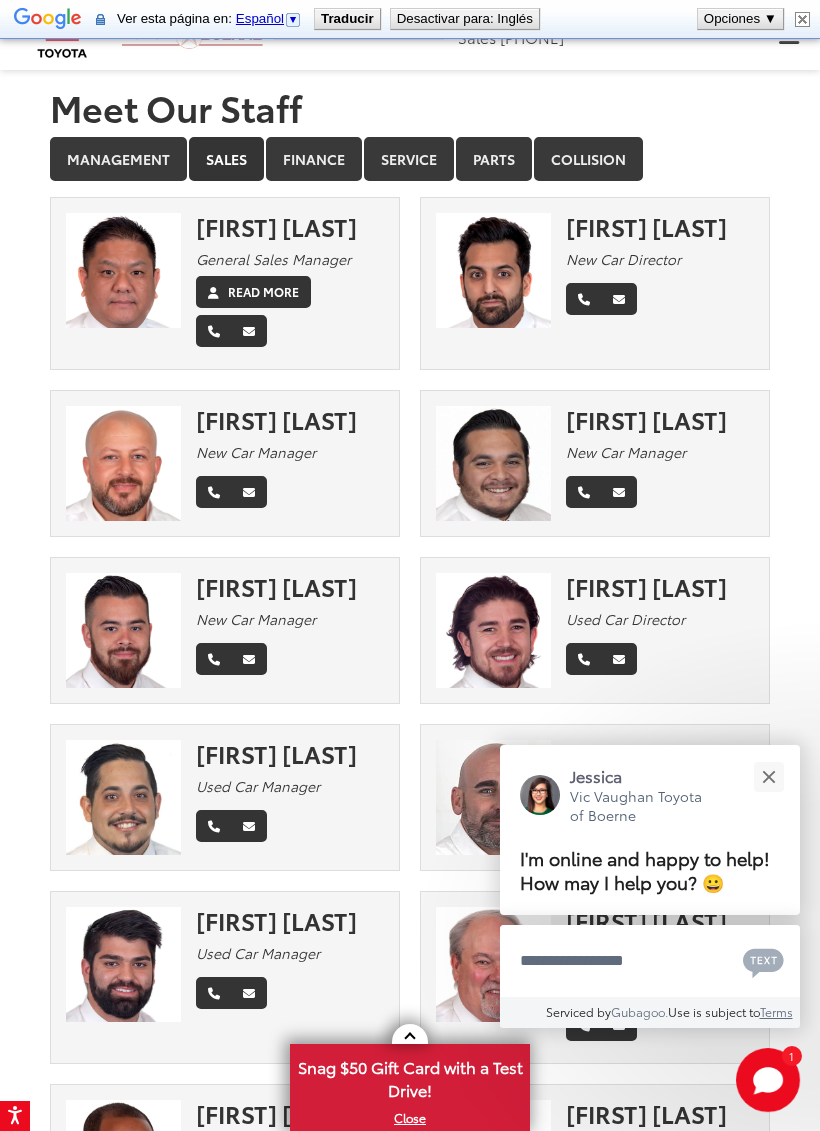 click on "Sales" at bounding box center [226, 159] 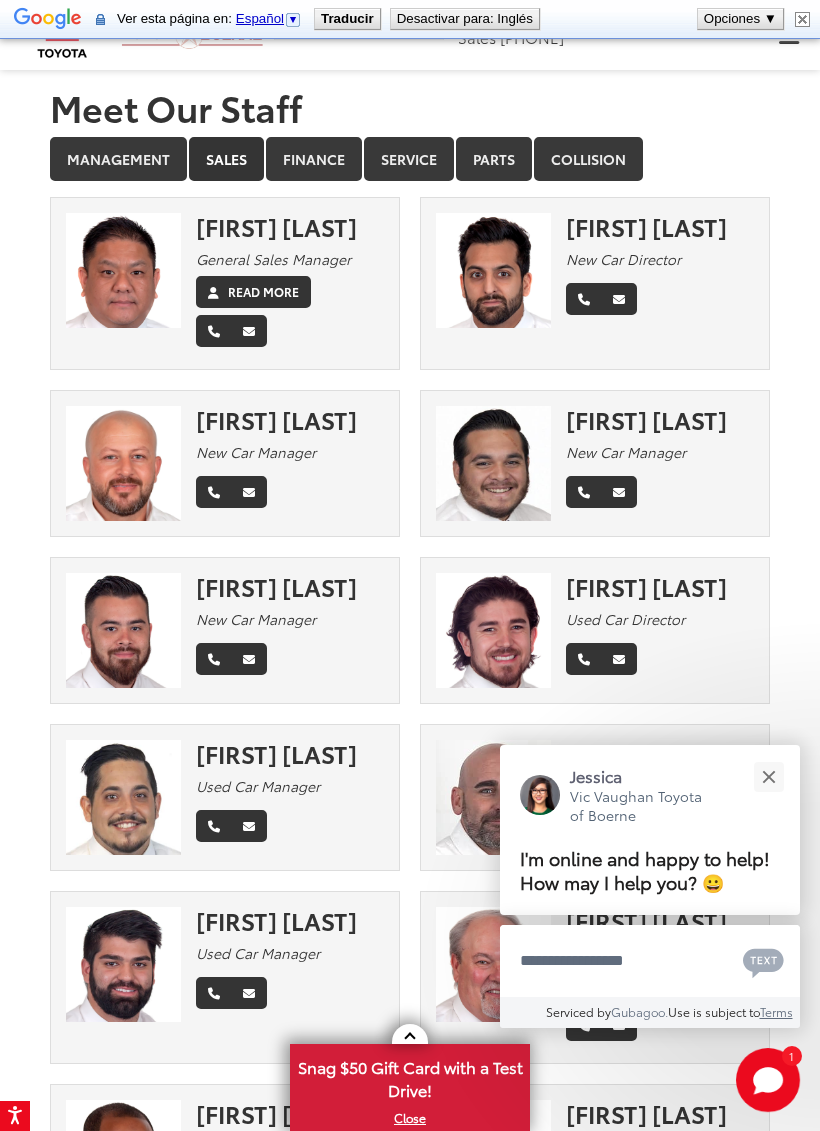 click on "Service" at bounding box center (409, 159) 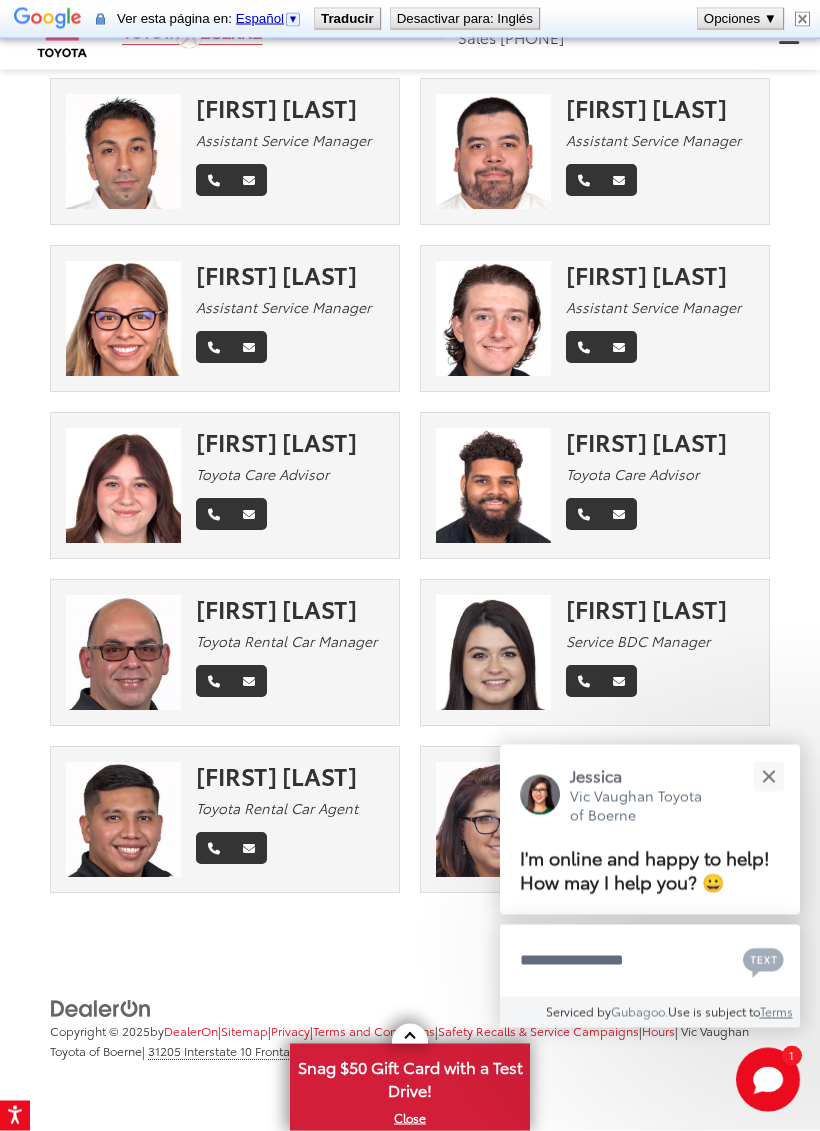 scroll, scrollTop: 1136, scrollLeft: 0, axis: vertical 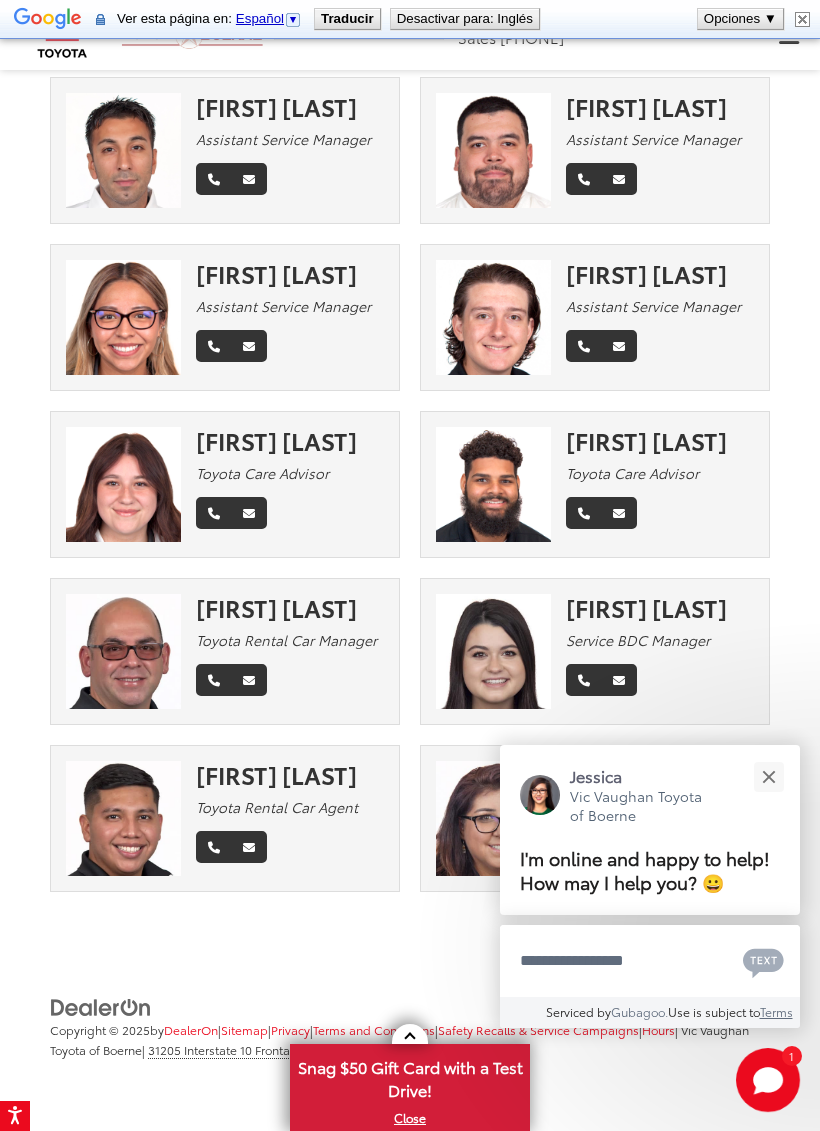 click at bounding box center [768, 776] 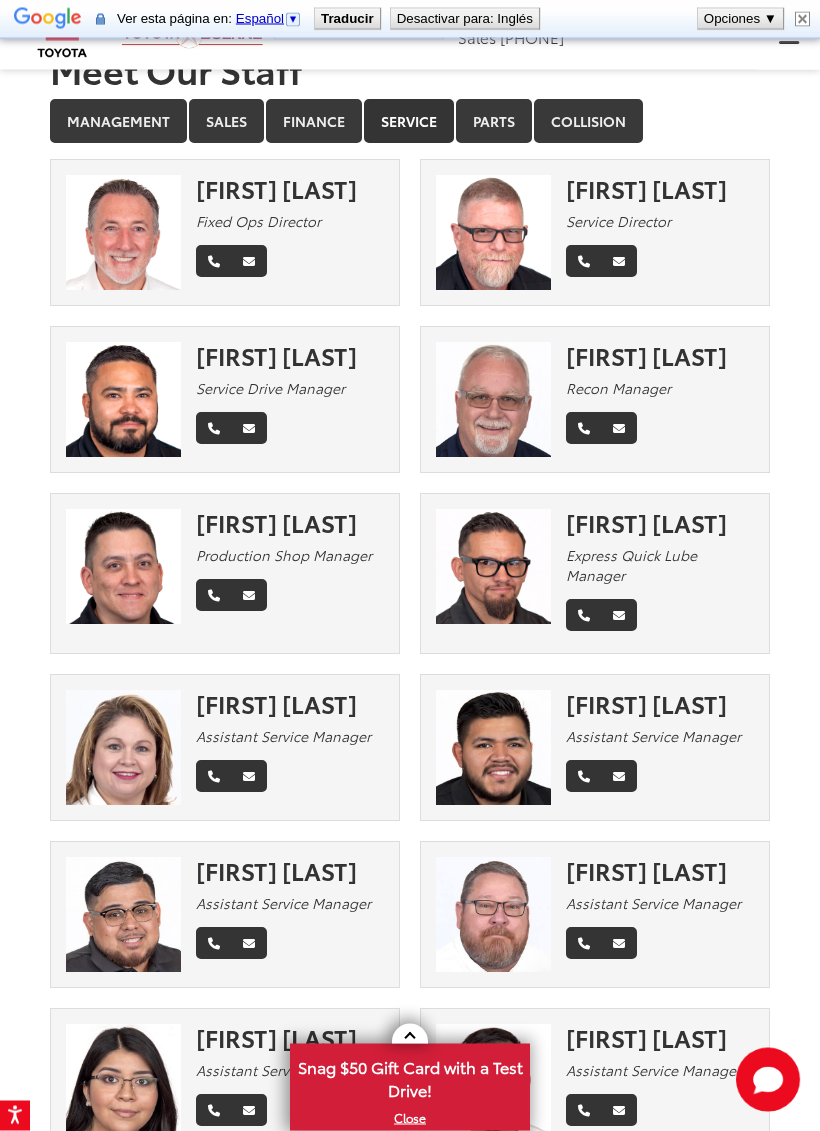 scroll, scrollTop: 0, scrollLeft: 0, axis: both 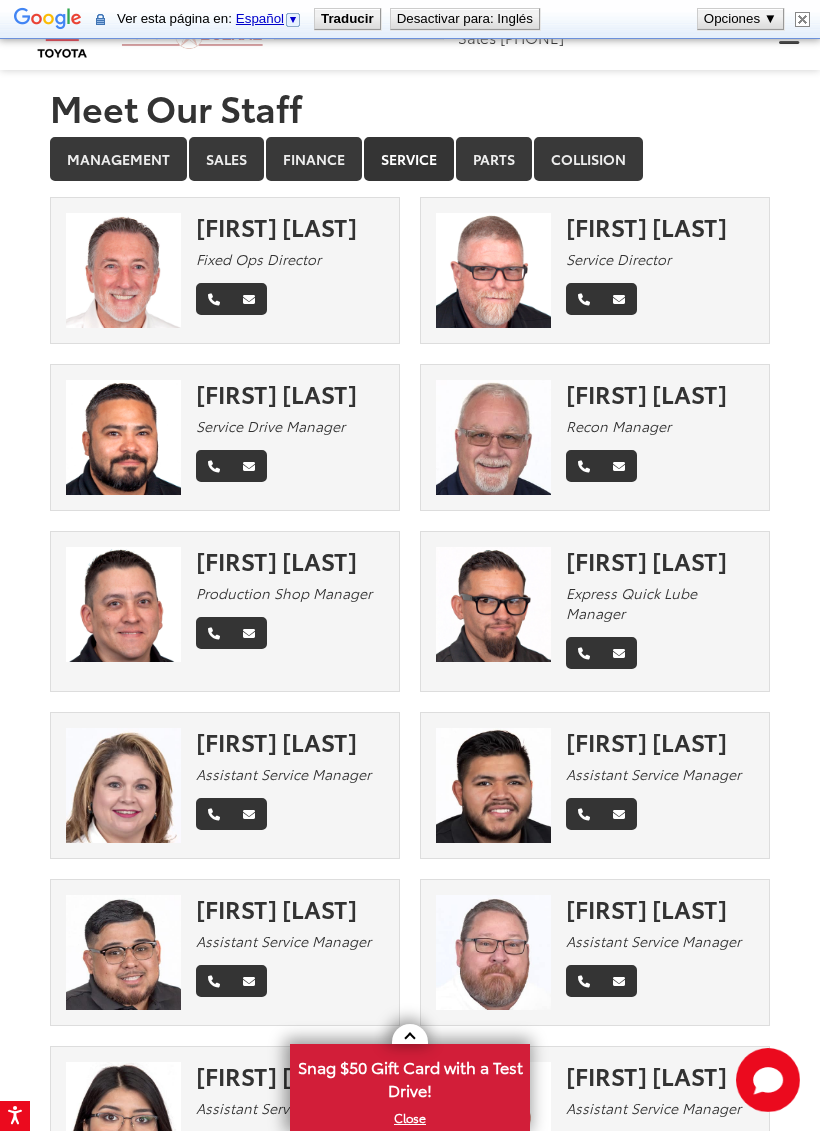 click at bounding box center [802, 19] 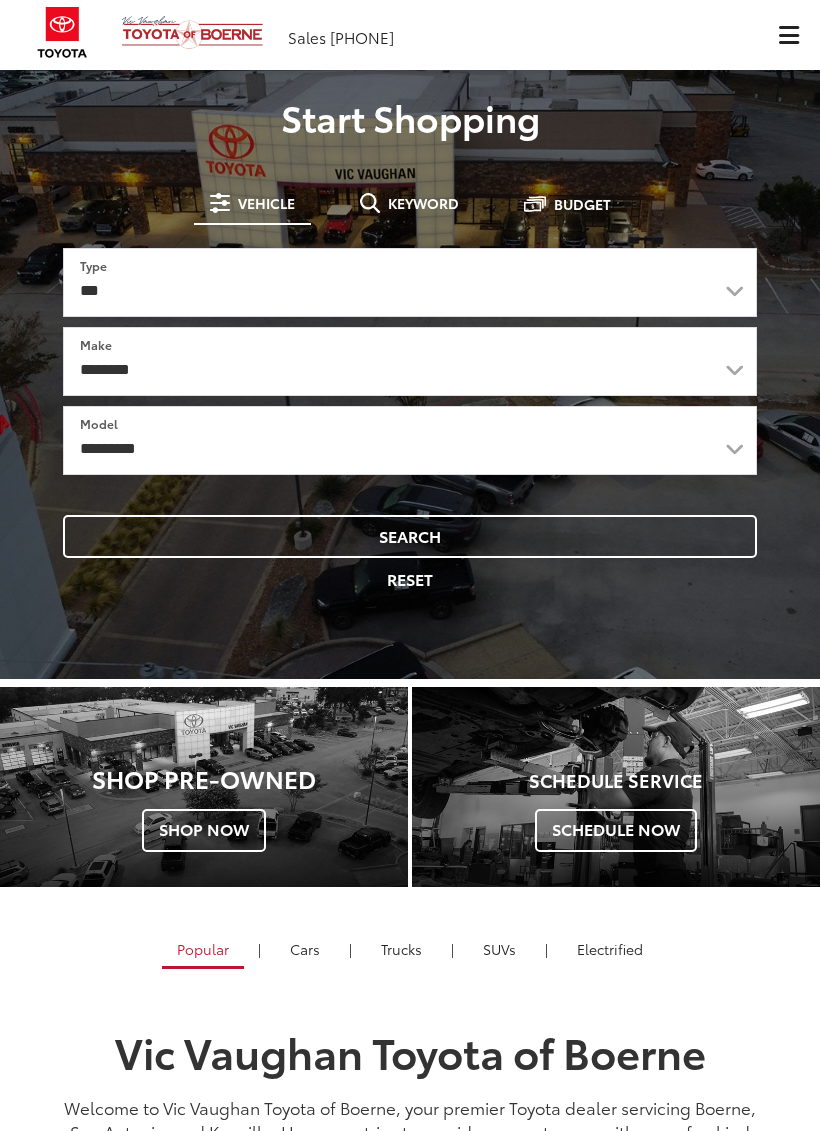scroll, scrollTop: 0, scrollLeft: 0, axis: both 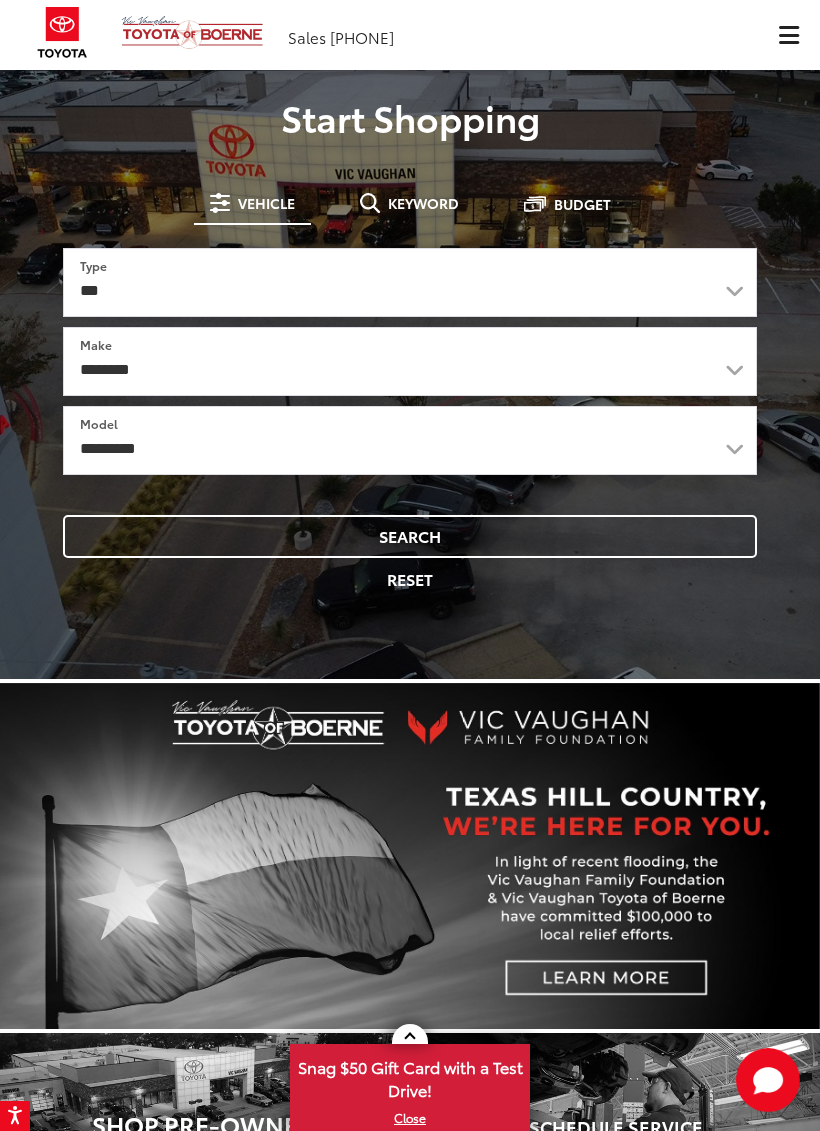 click at bounding box center [788, 35] 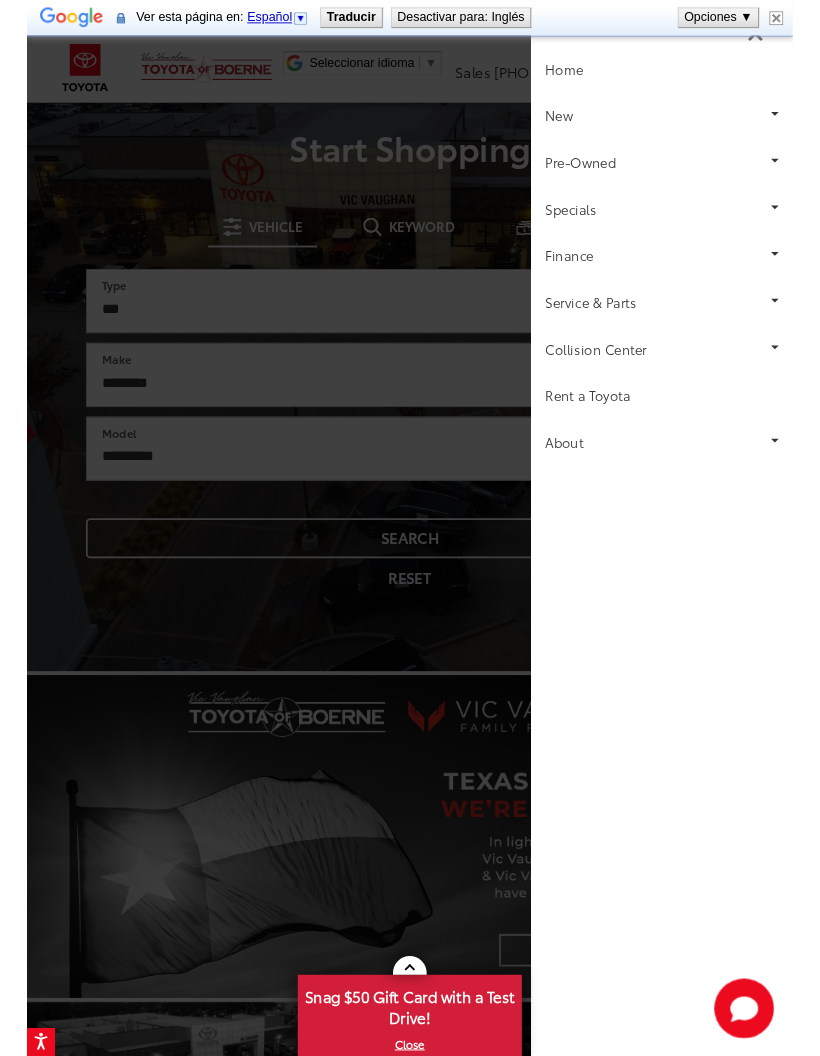 scroll, scrollTop: 0, scrollLeft: 0, axis: both 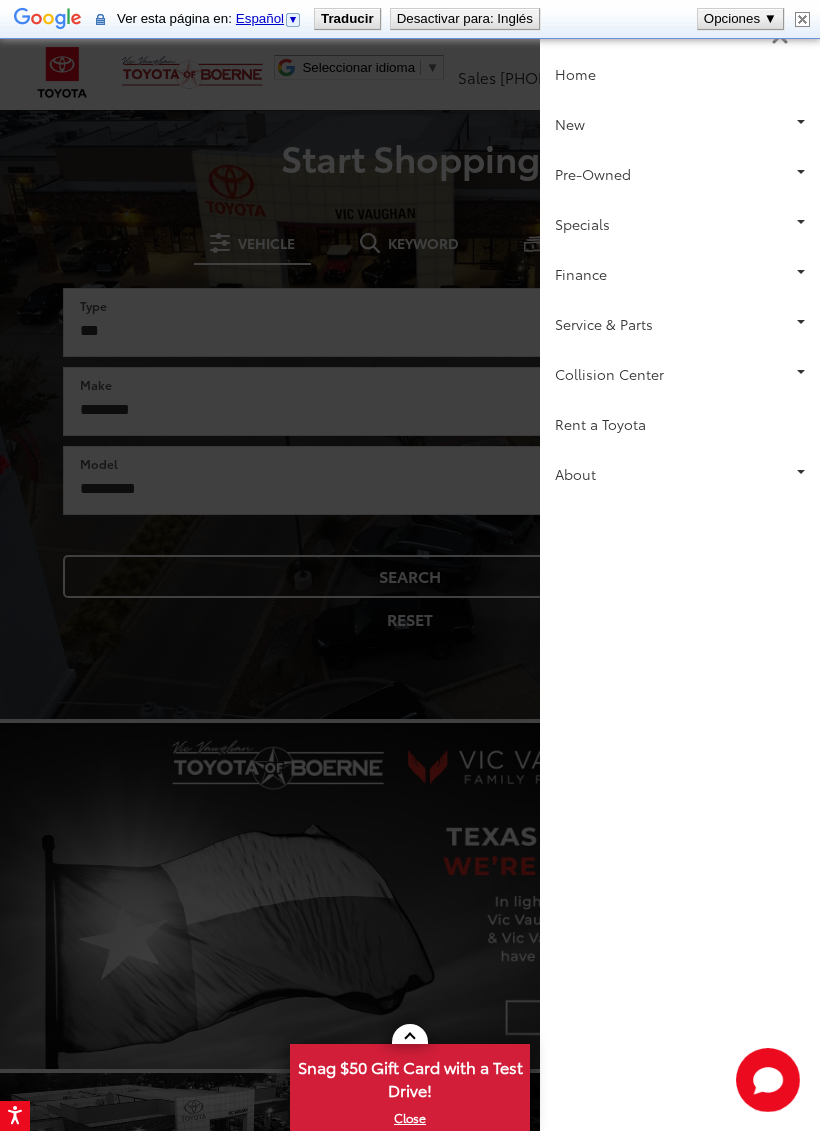 click on "About" at bounding box center [680, 474] 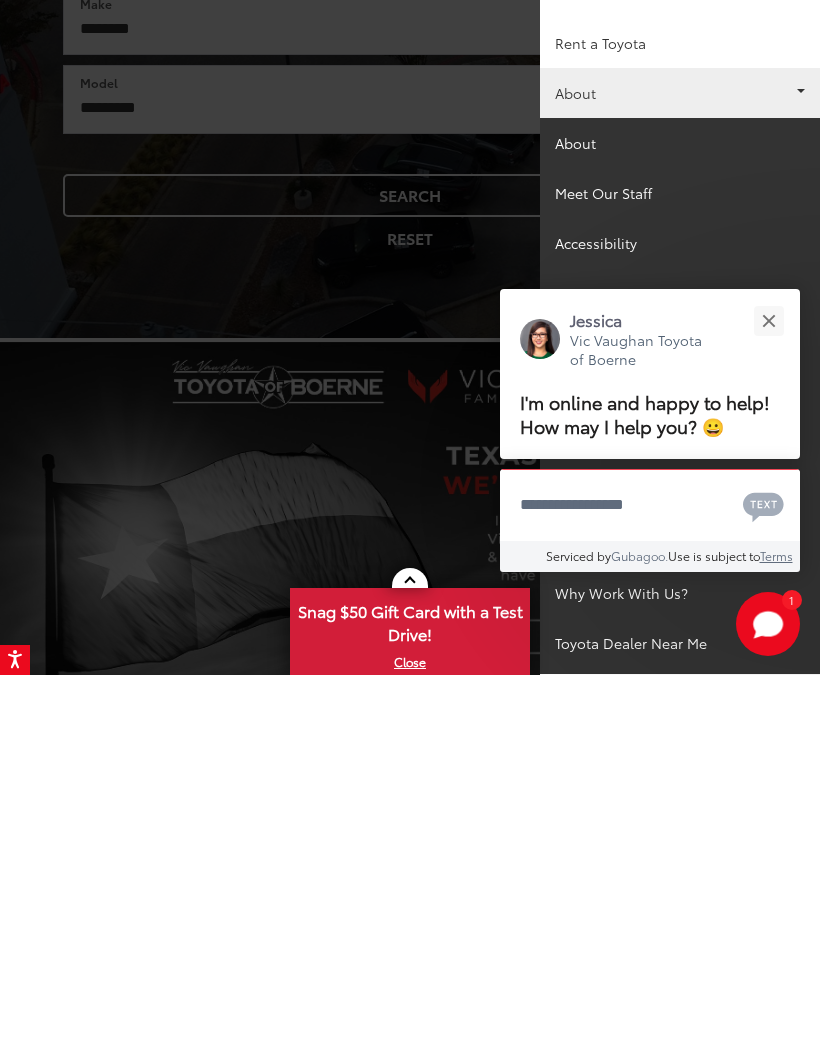 click at bounding box center (768, 701) 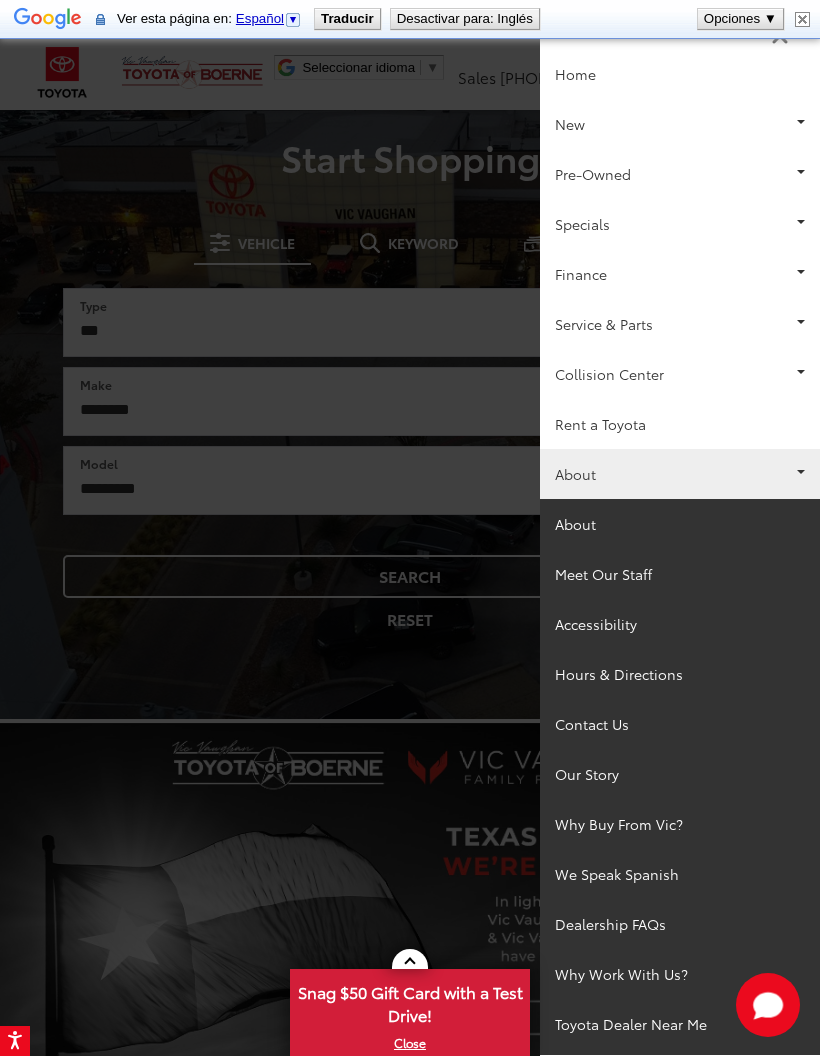 click on "Dealership FAQs" at bounding box center (680, 924) 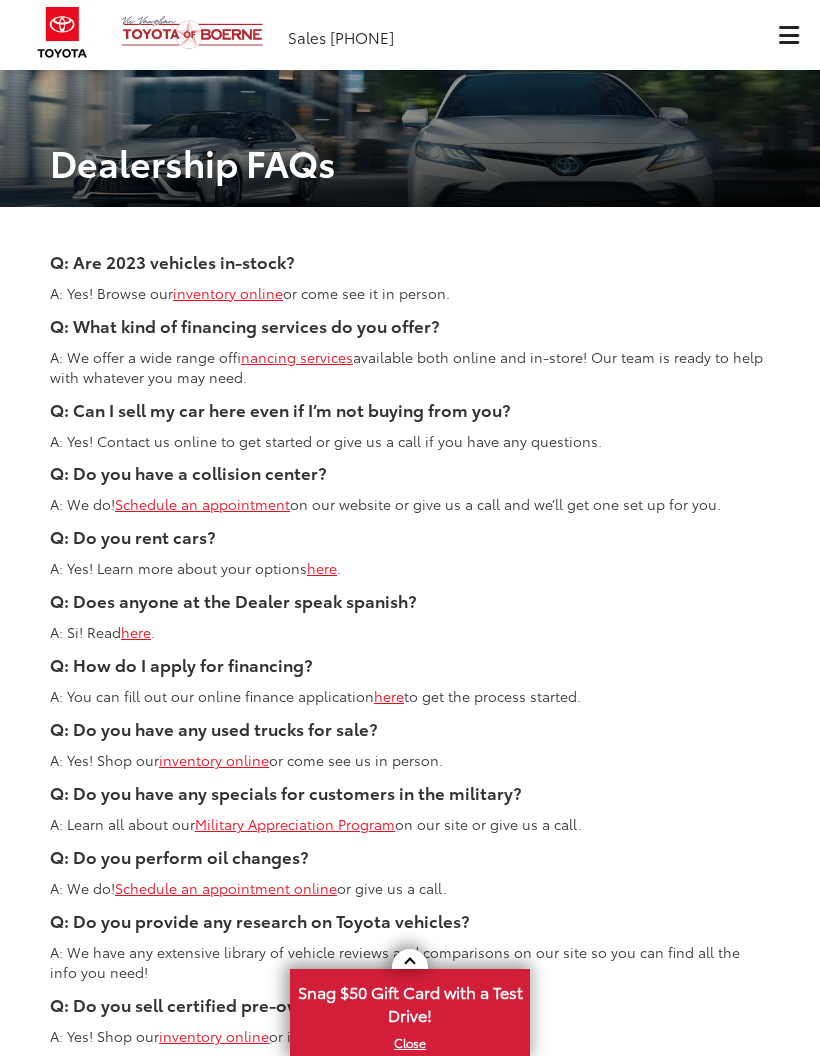 scroll, scrollTop: 0, scrollLeft: 0, axis: both 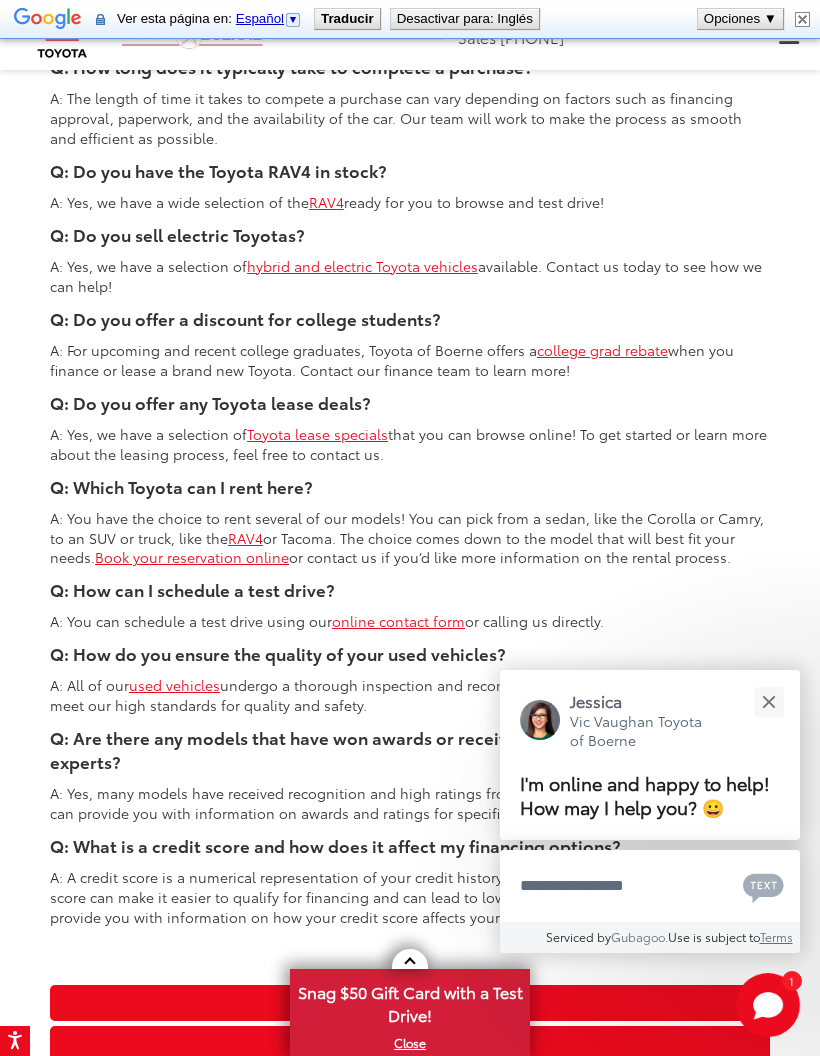 click on "RAV4" at bounding box center (245, 538) 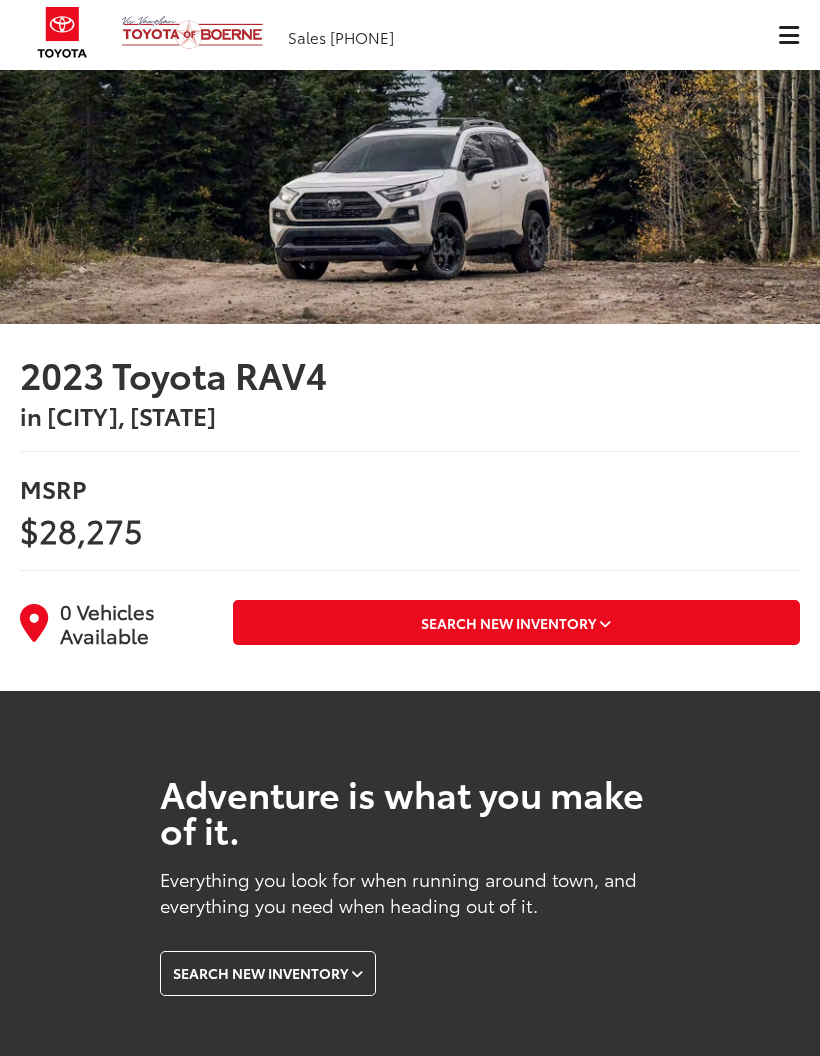 scroll, scrollTop: 0, scrollLeft: 0, axis: both 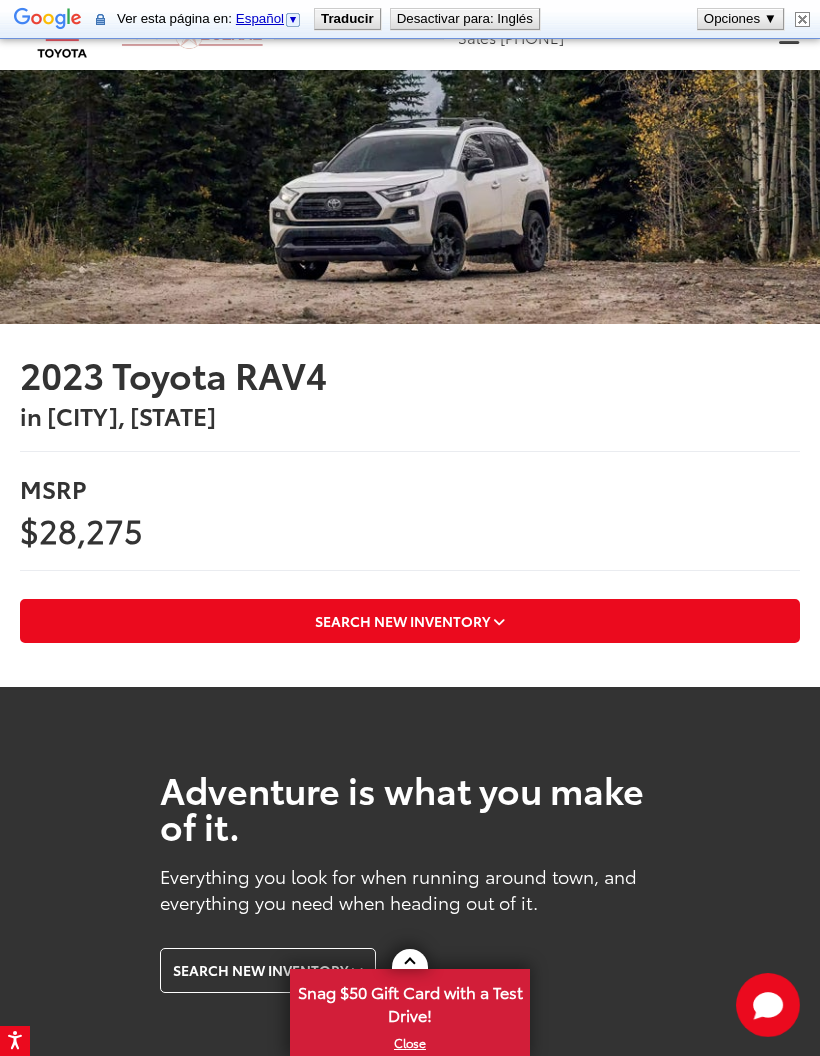 click at bounding box center [802, 19] 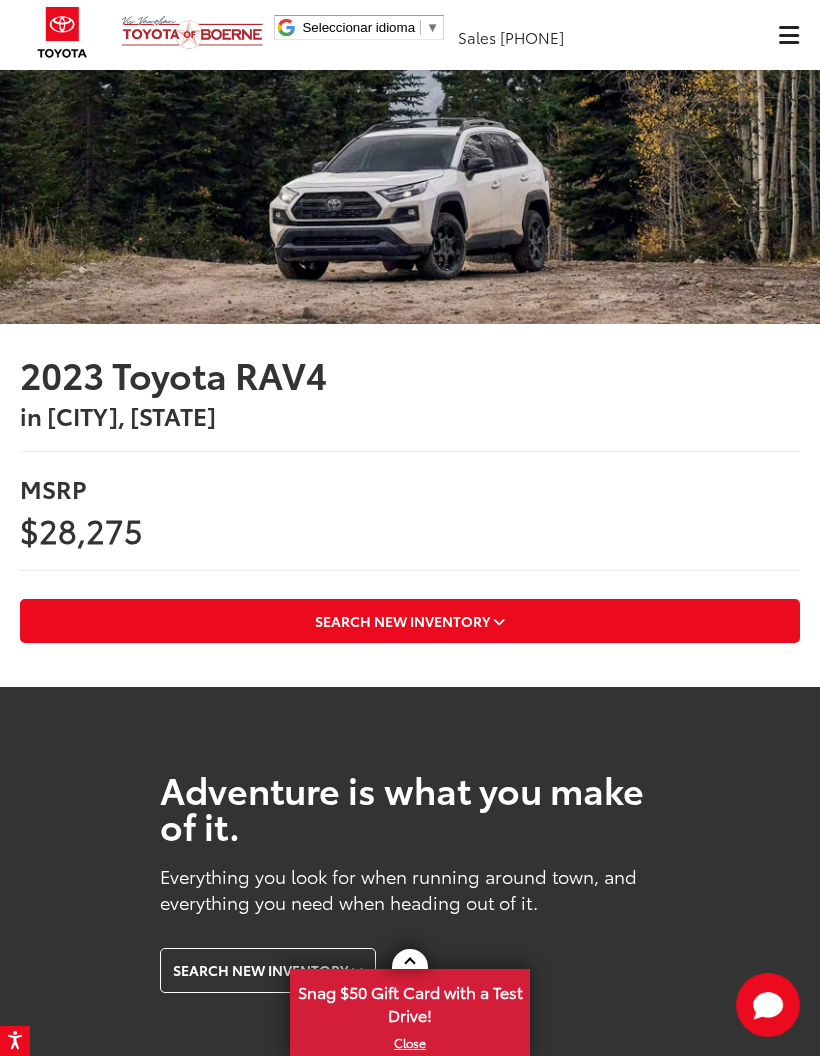 click at bounding box center (788, 35) 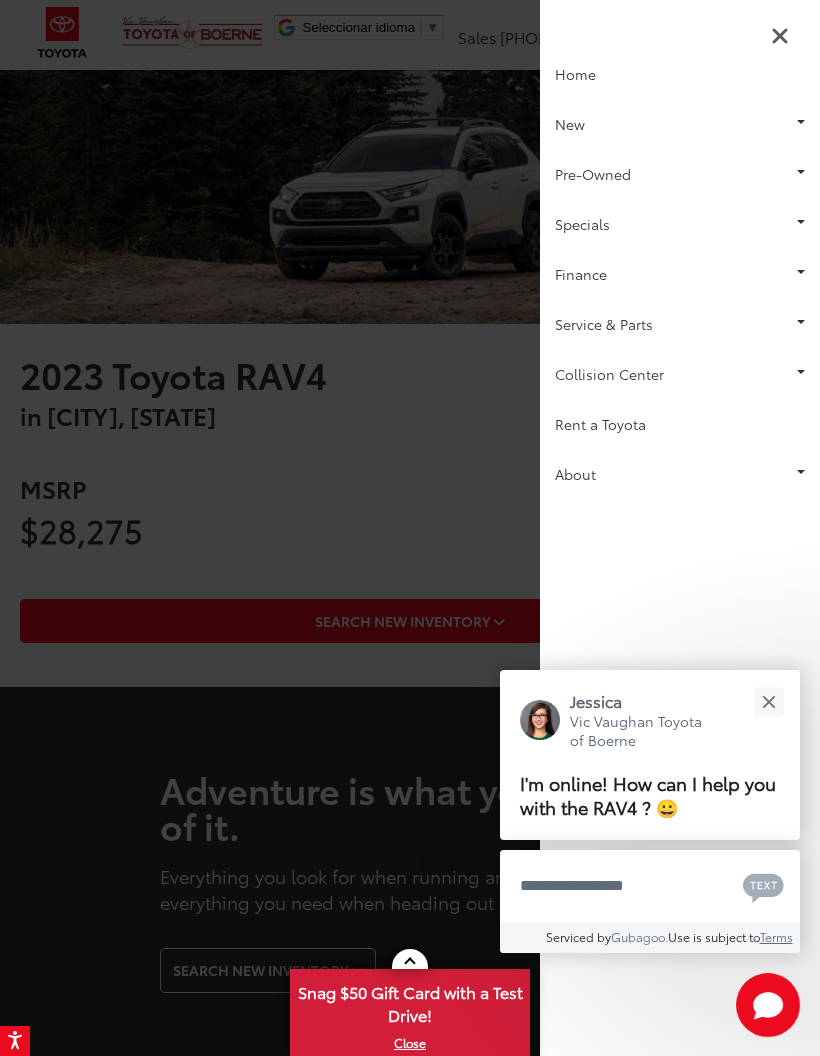 click on "New" at bounding box center (680, 124) 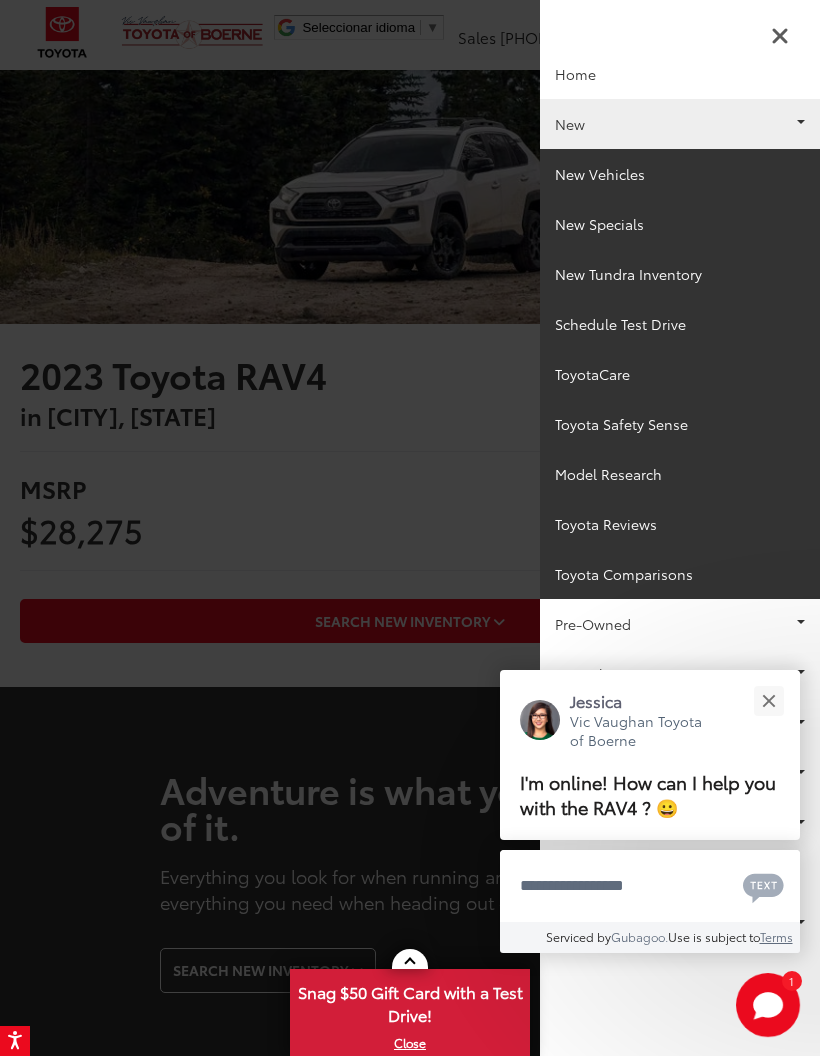 click on "New Vehicles" at bounding box center (680, 174) 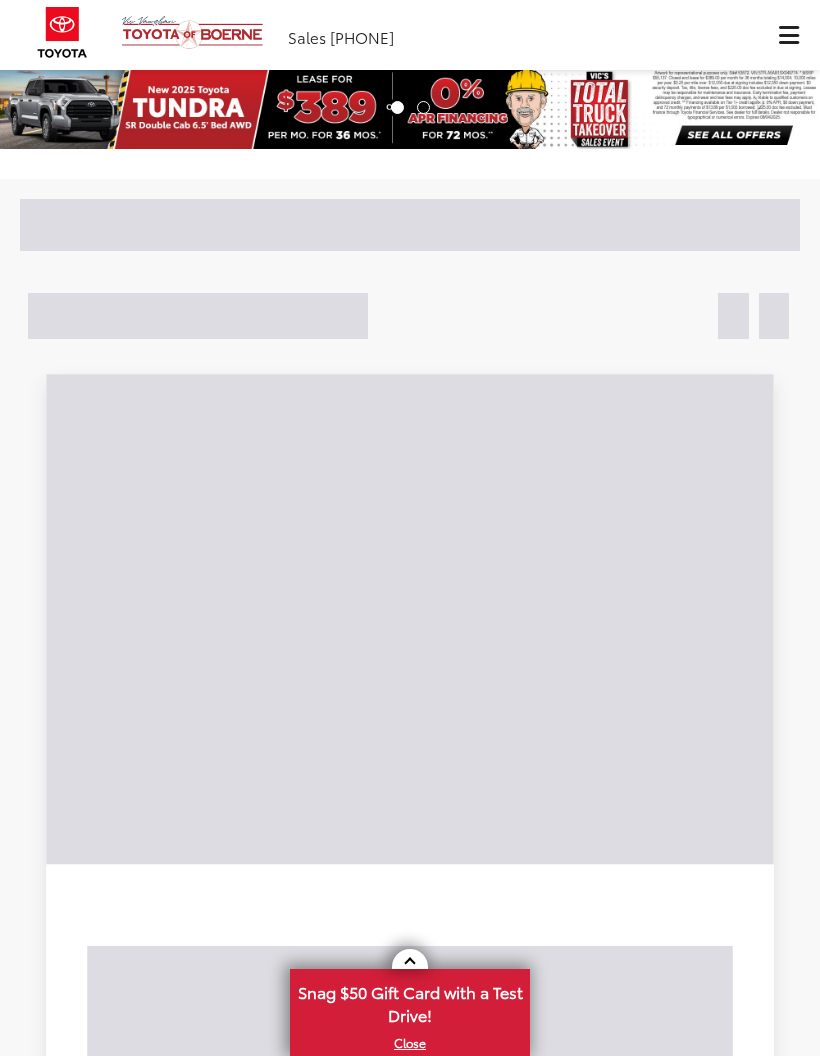 scroll, scrollTop: 0, scrollLeft: 0, axis: both 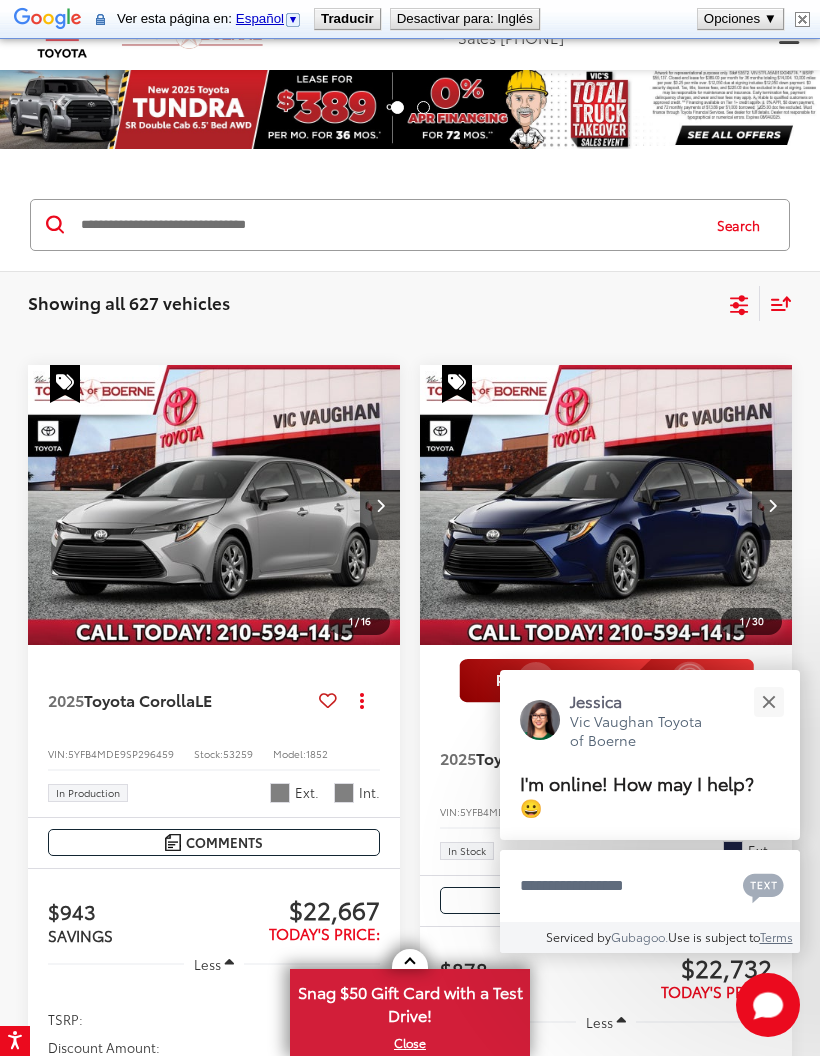 click 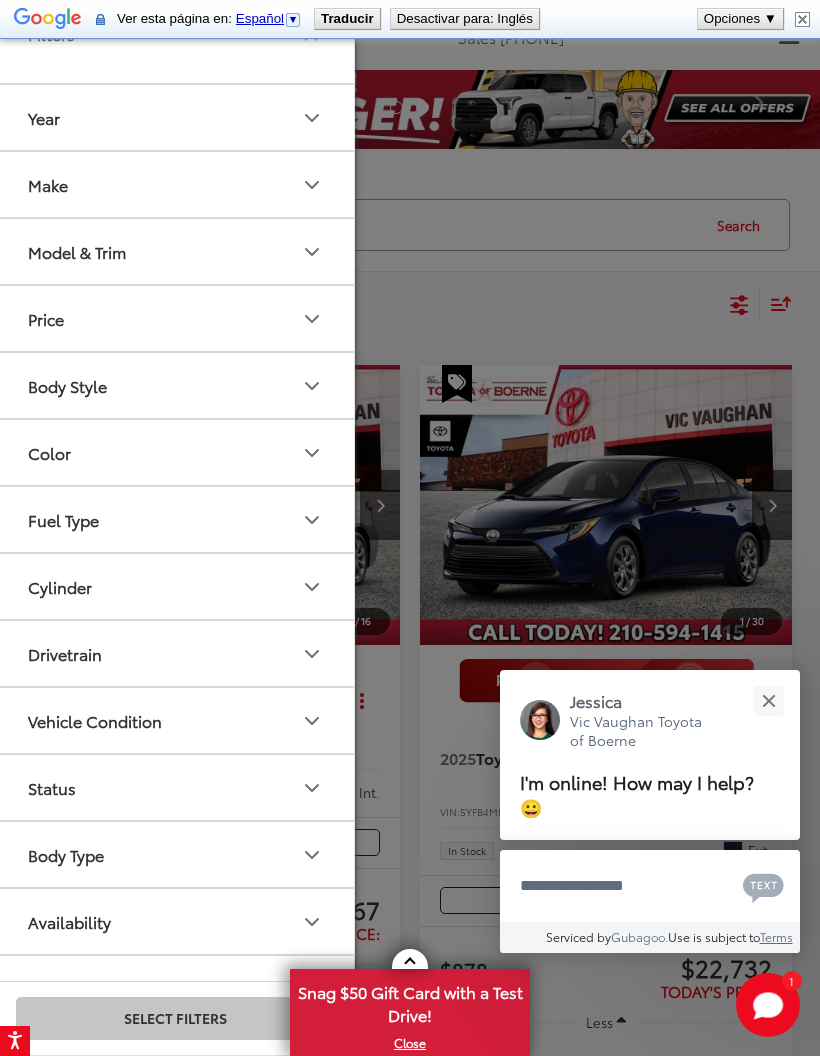 click on "Model & Trim" at bounding box center (77, 251) 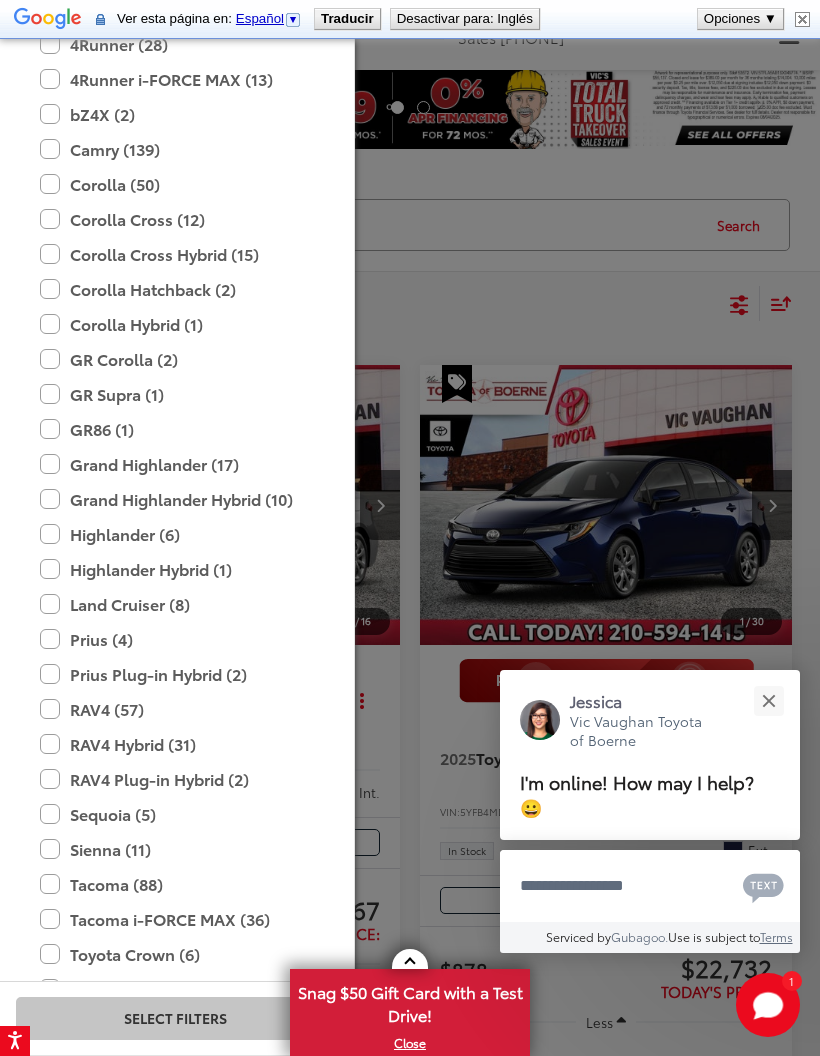 scroll, scrollTop: 276, scrollLeft: 0, axis: vertical 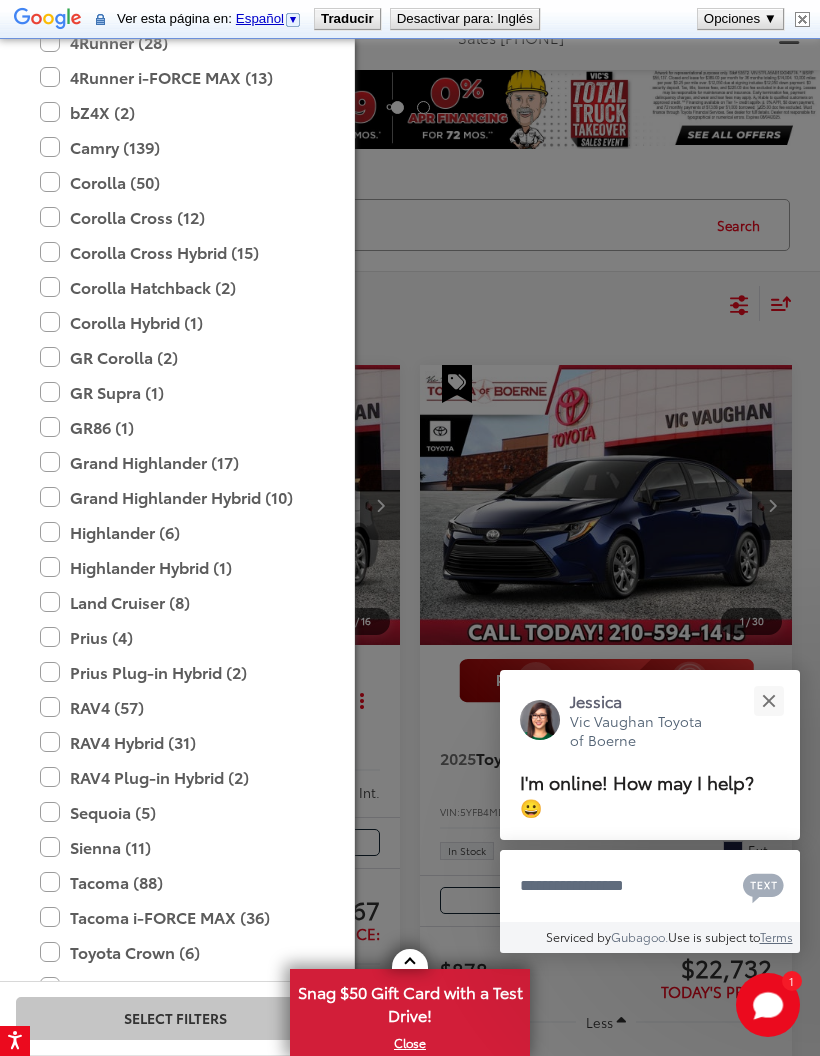 click on "RAV4 Hybrid (31)" at bounding box center [175, 742] 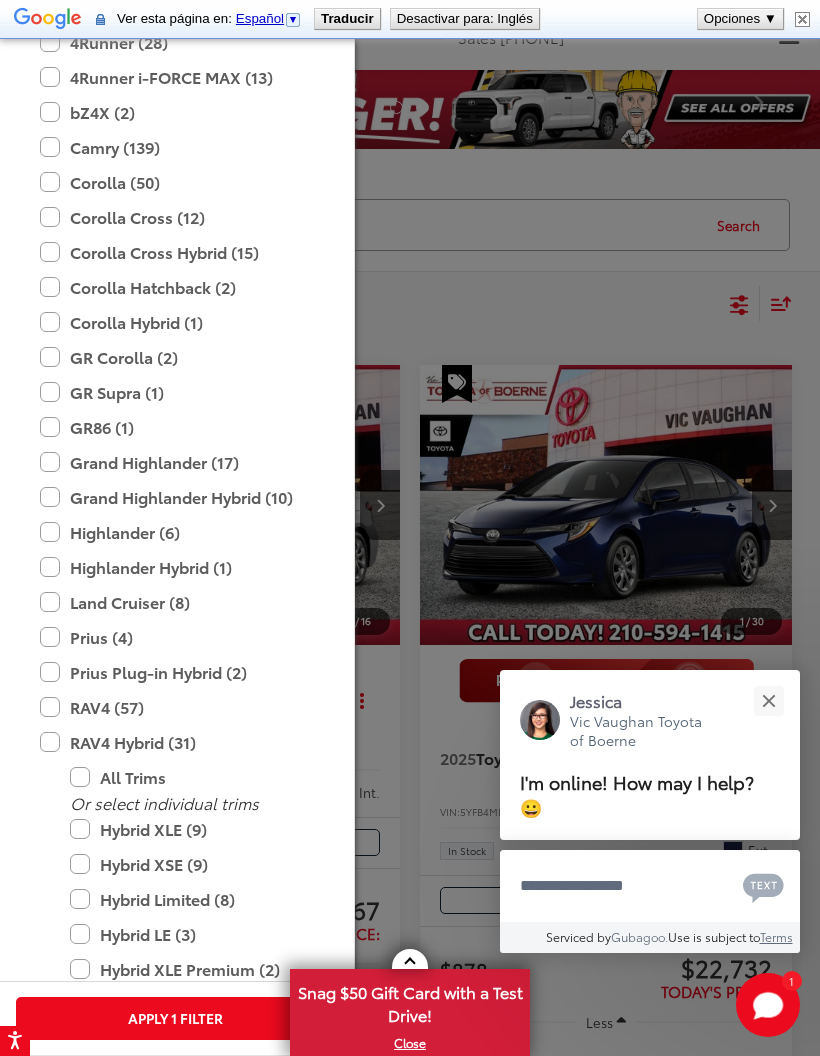 click on "Apply 1 Filter" at bounding box center (175, 1018) 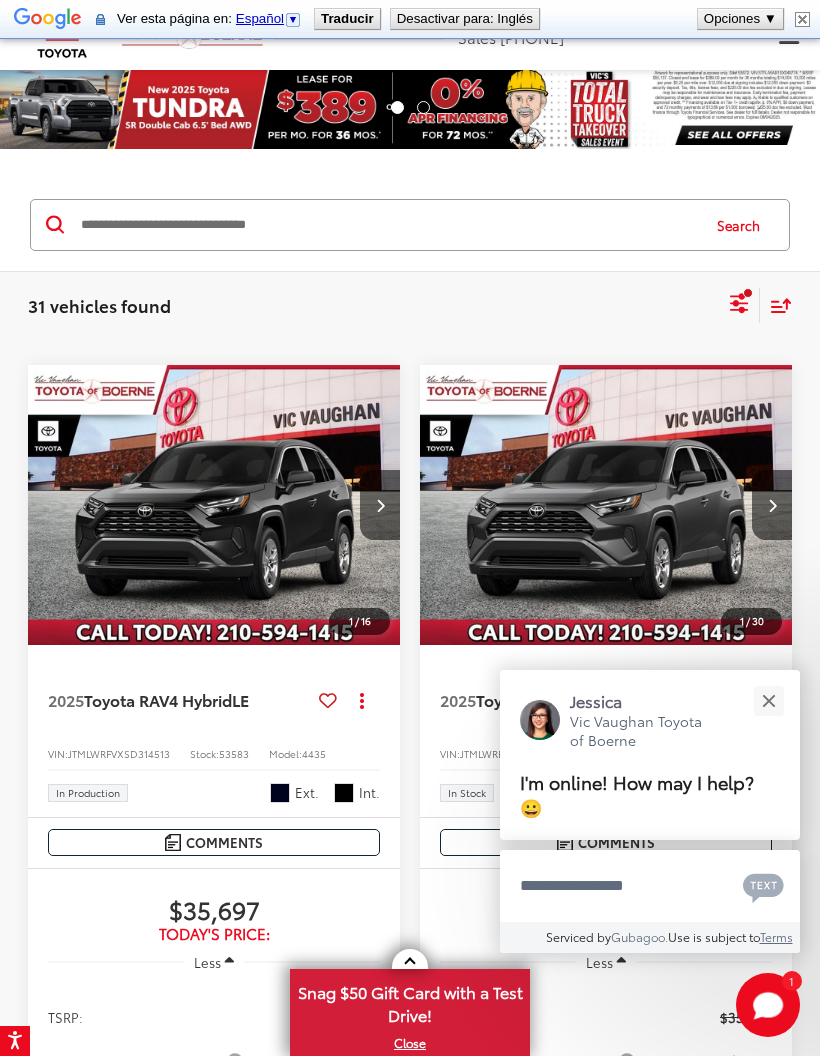 click on "JTMLWRFVXSD314513" at bounding box center (119, 753) 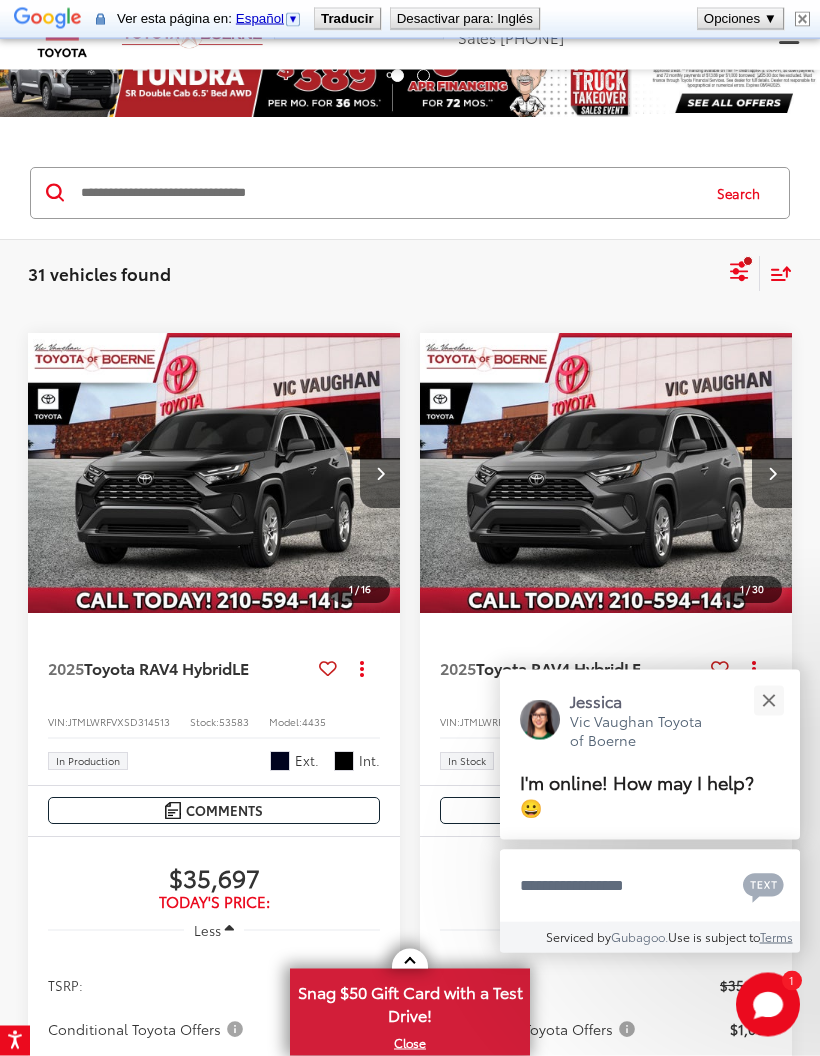 scroll, scrollTop: 23, scrollLeft: 0, axis: vertical 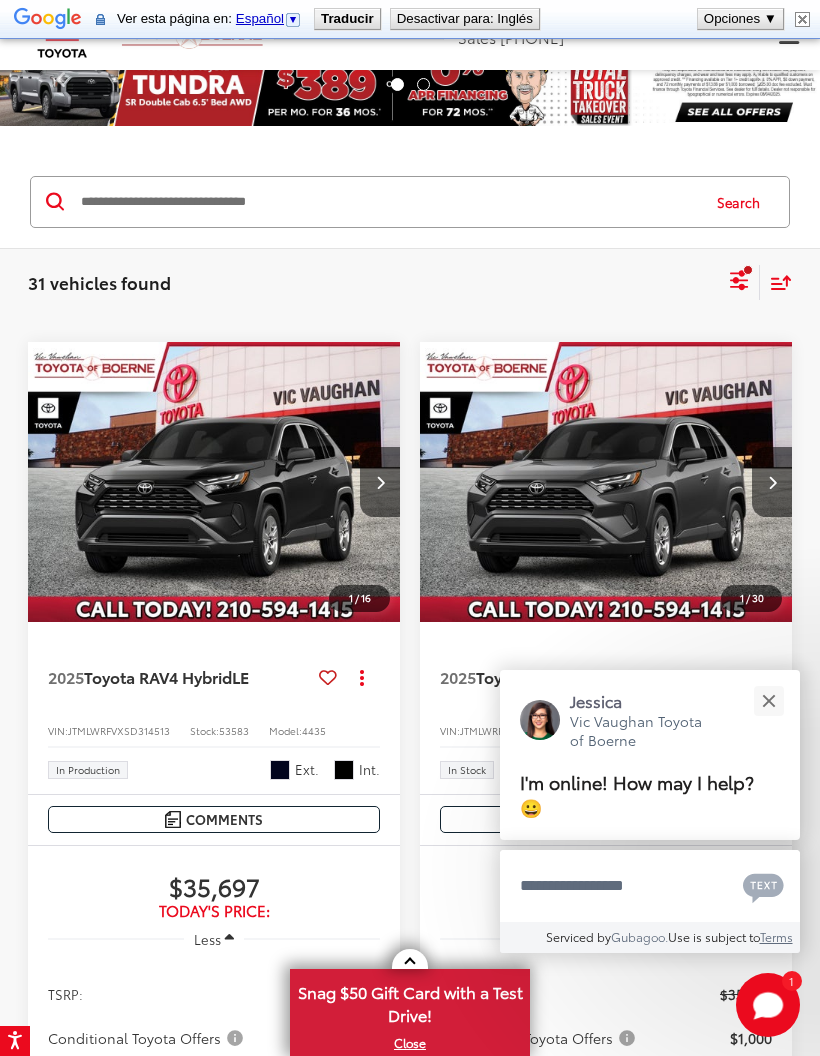 click at bounding box center [606, 482] 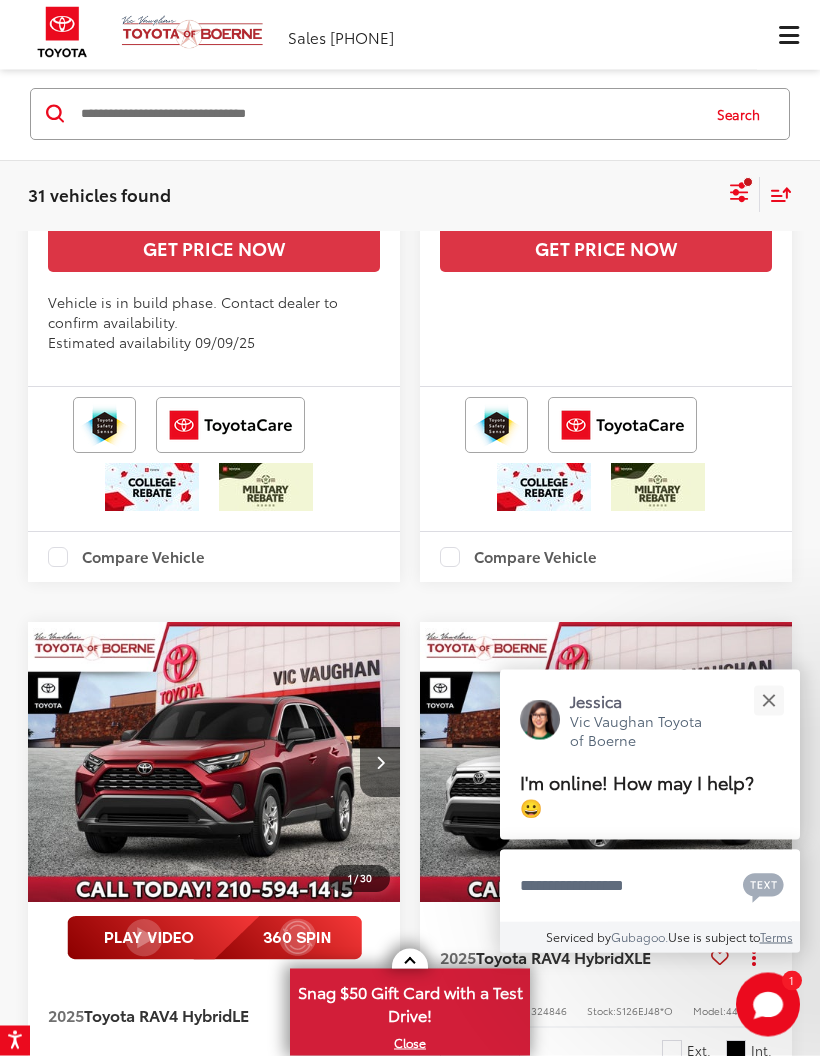 scroll, scrollTop: 992, scrollLeft: 0, axis: vertical 